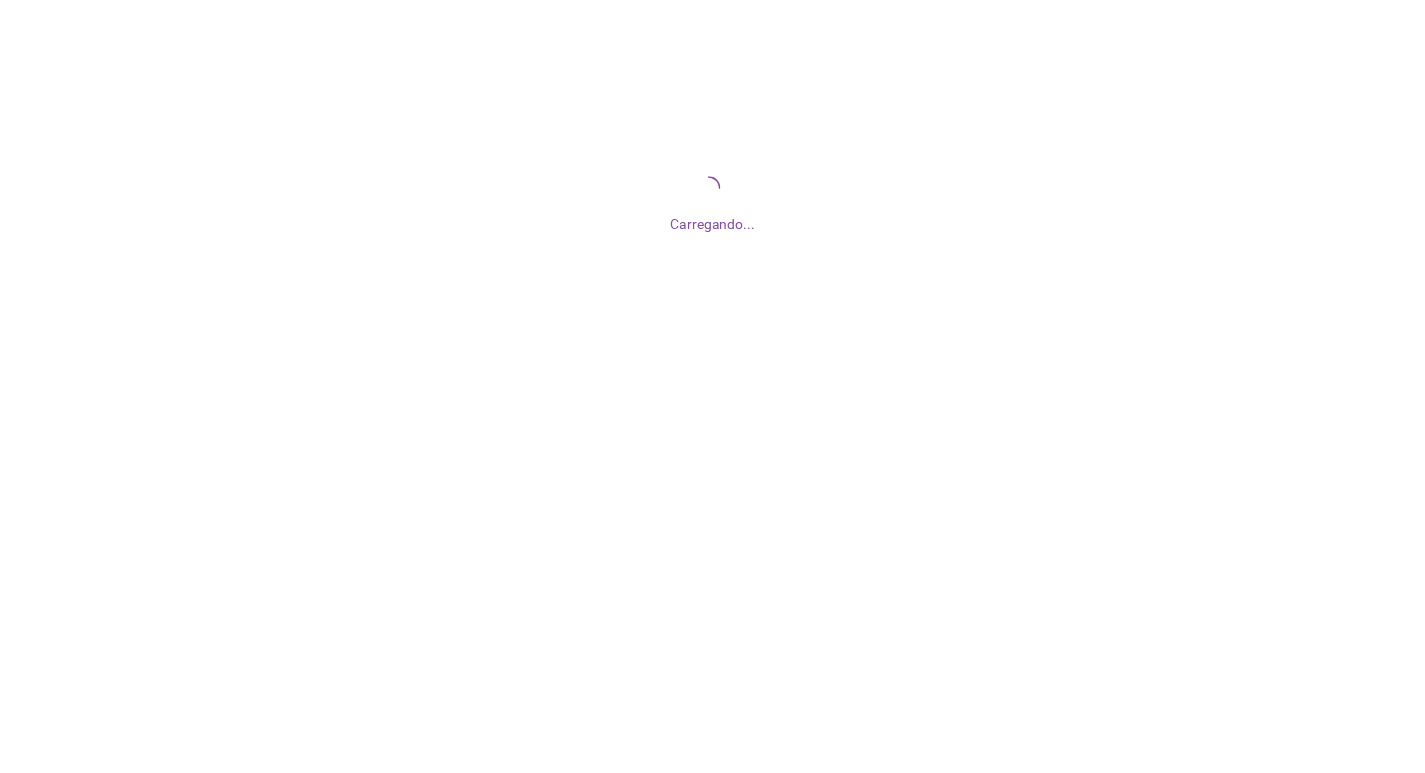 scroll, scrollTop: 0, scrollLeft: 0, axis: both 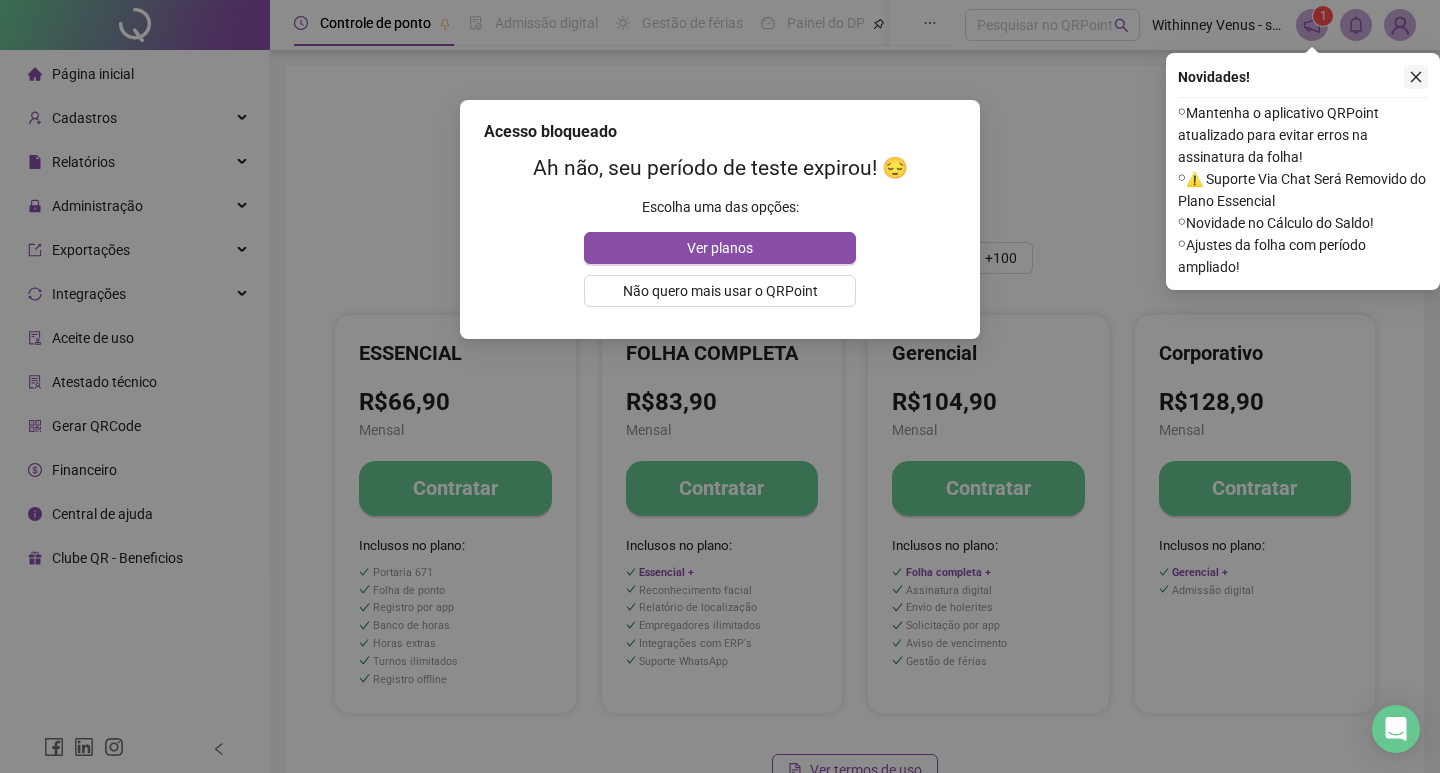 click 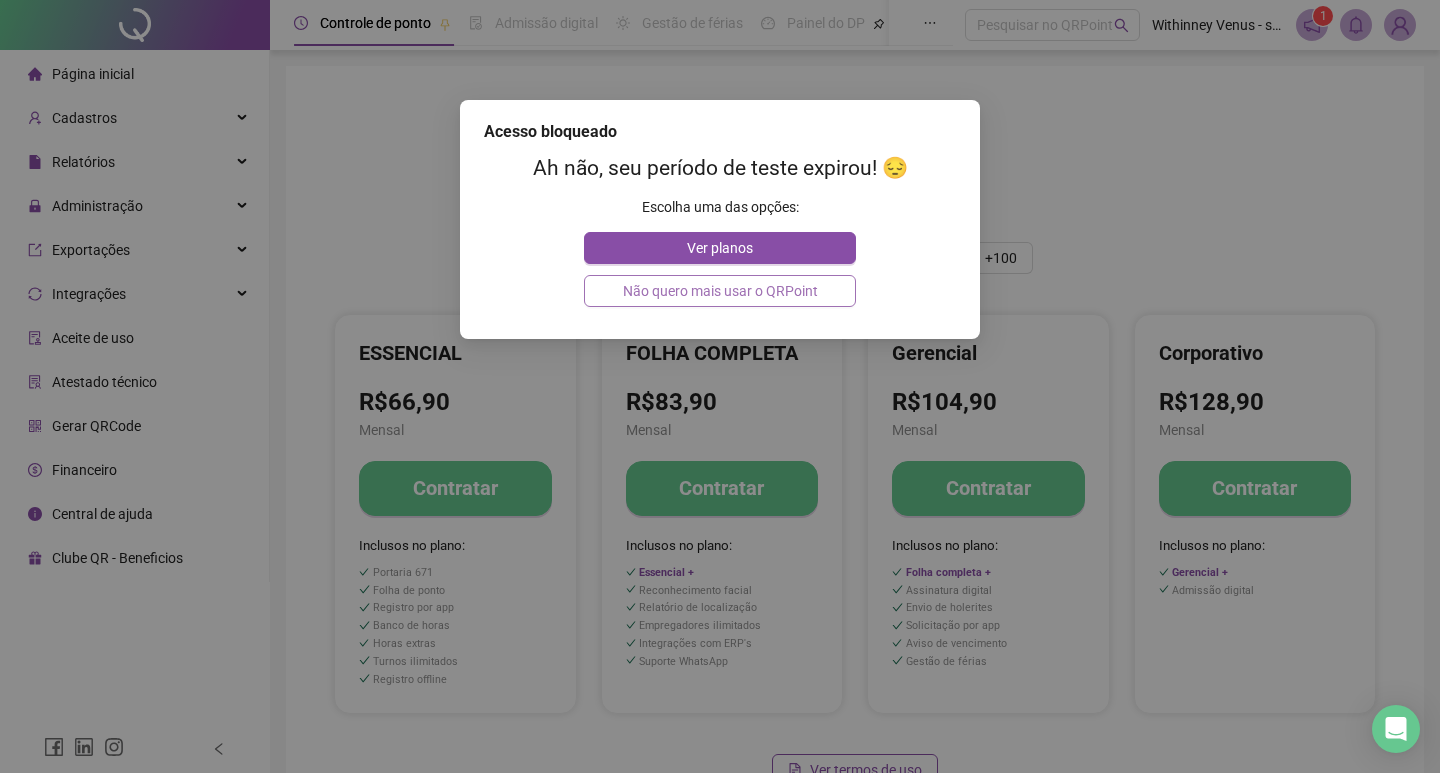 click on "Não quero mais usar o QRPoint" at bounding box center (720, 291) 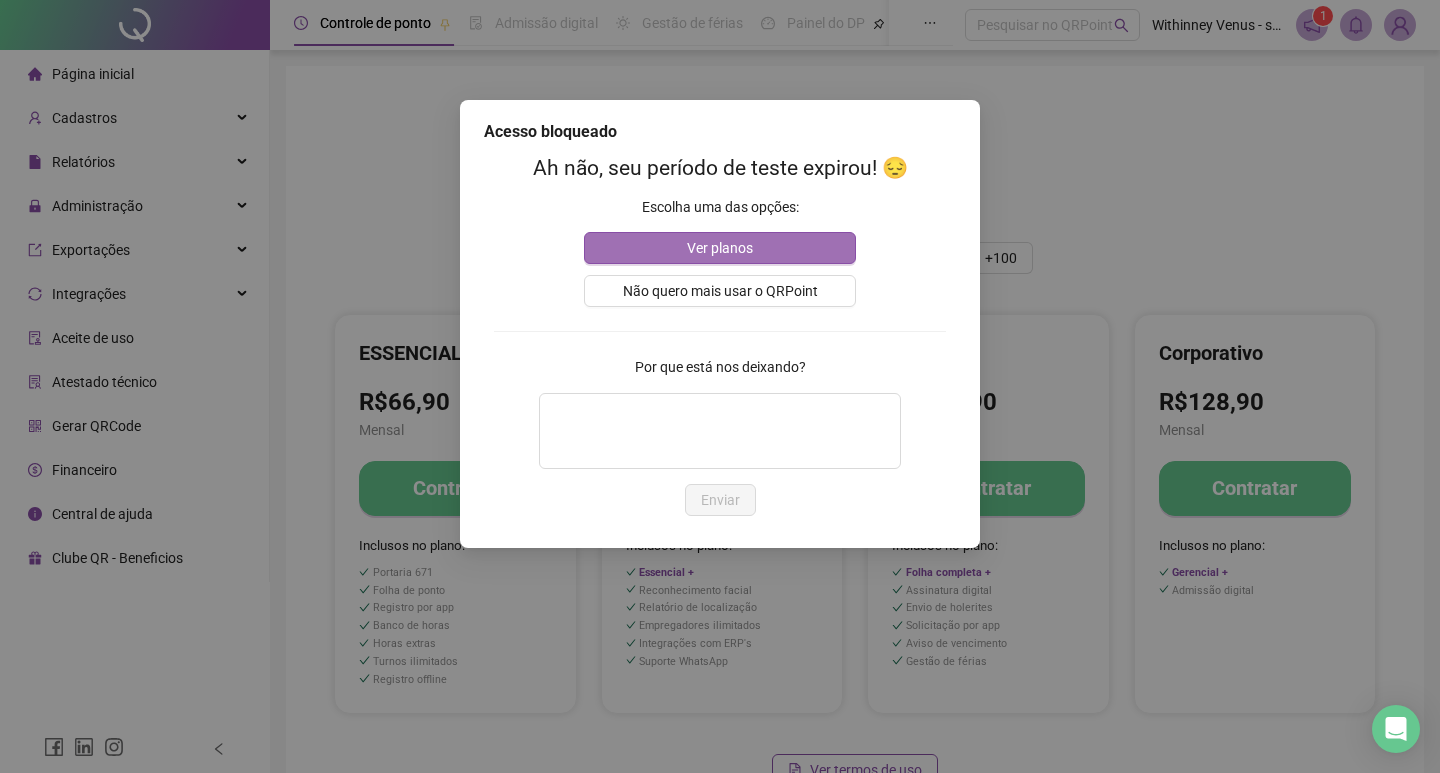 click on "Ver planos" at bounding box center (719, 248) 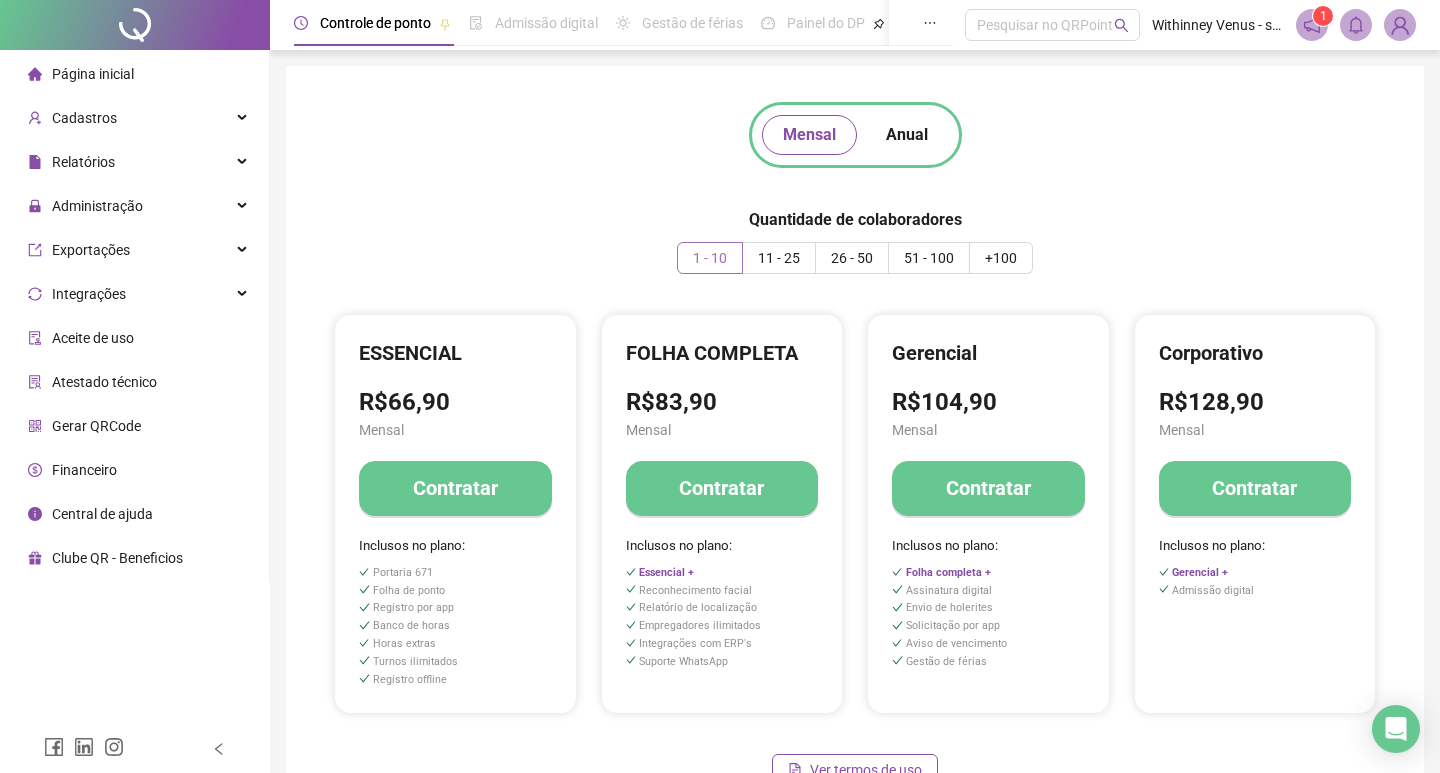 type 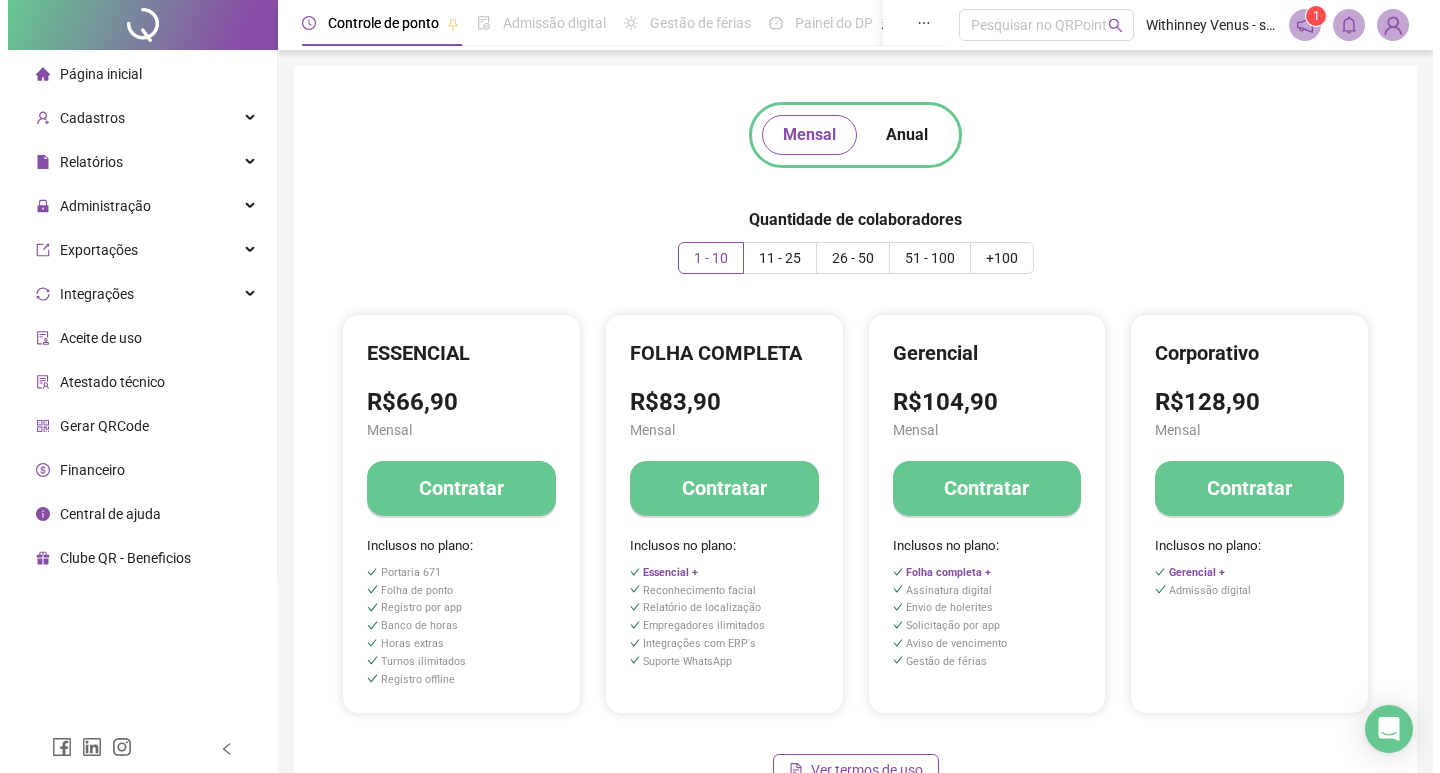 scroll, scrollTop: 100, scrollLeft: 0, axis: vertical 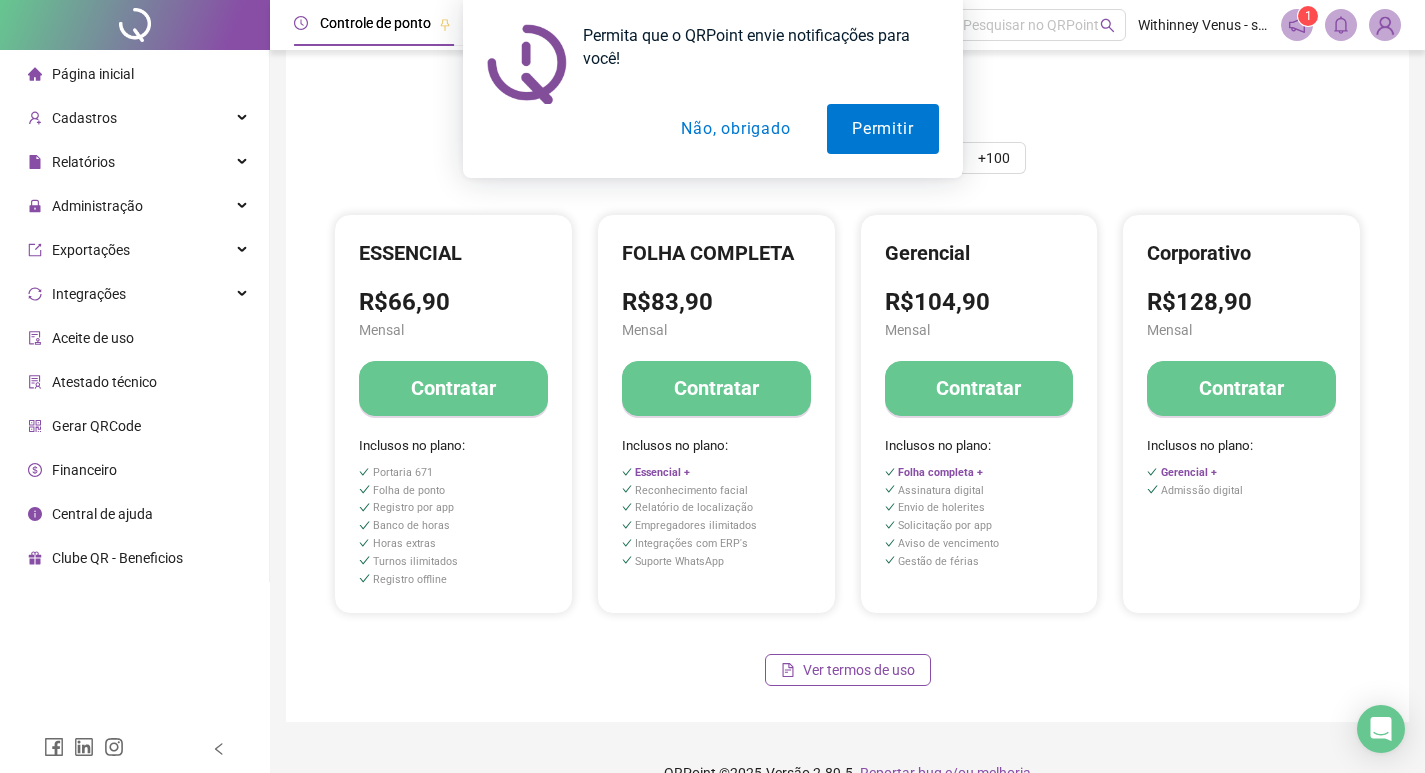 click on "Não, obrigado" at bounding box center [735, 129] 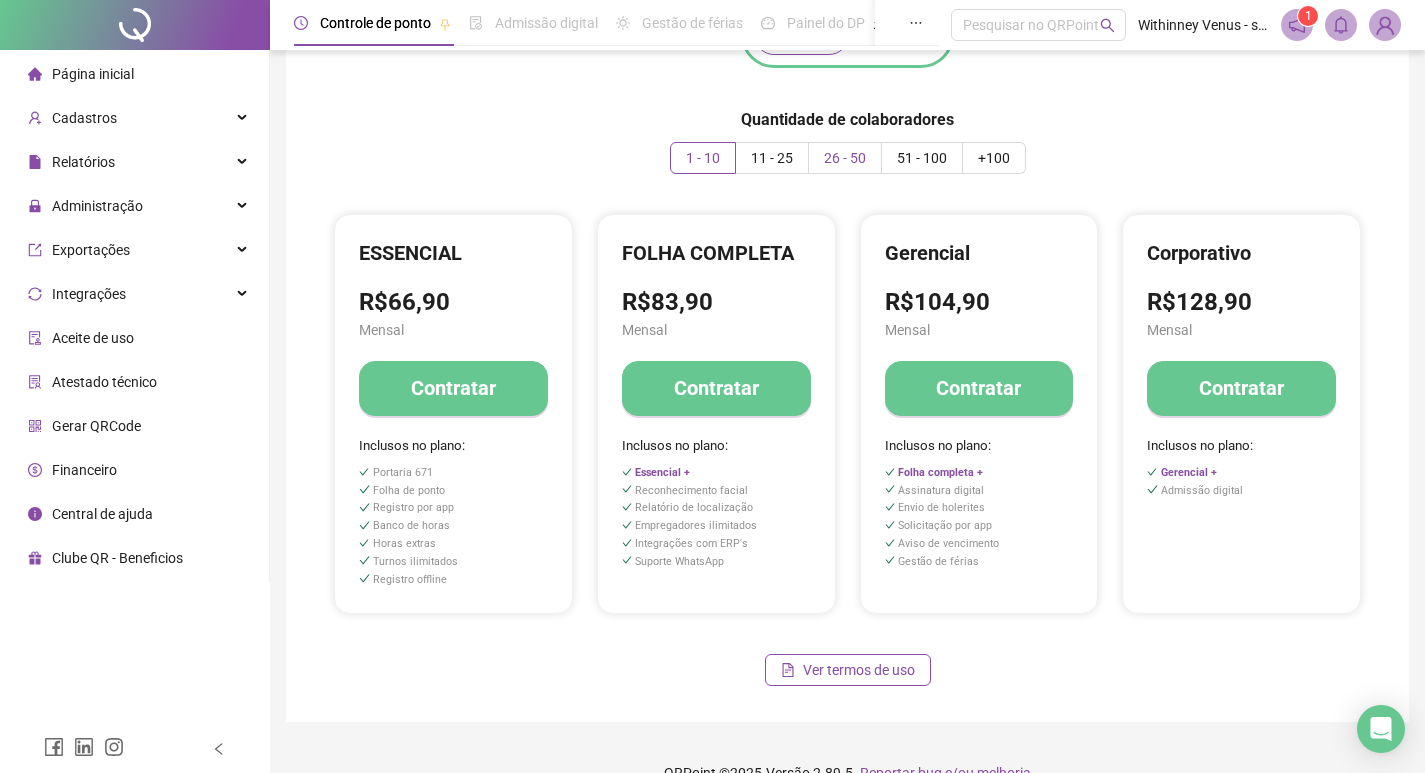 click on "26 - 50" at bounding box center (845, 158) 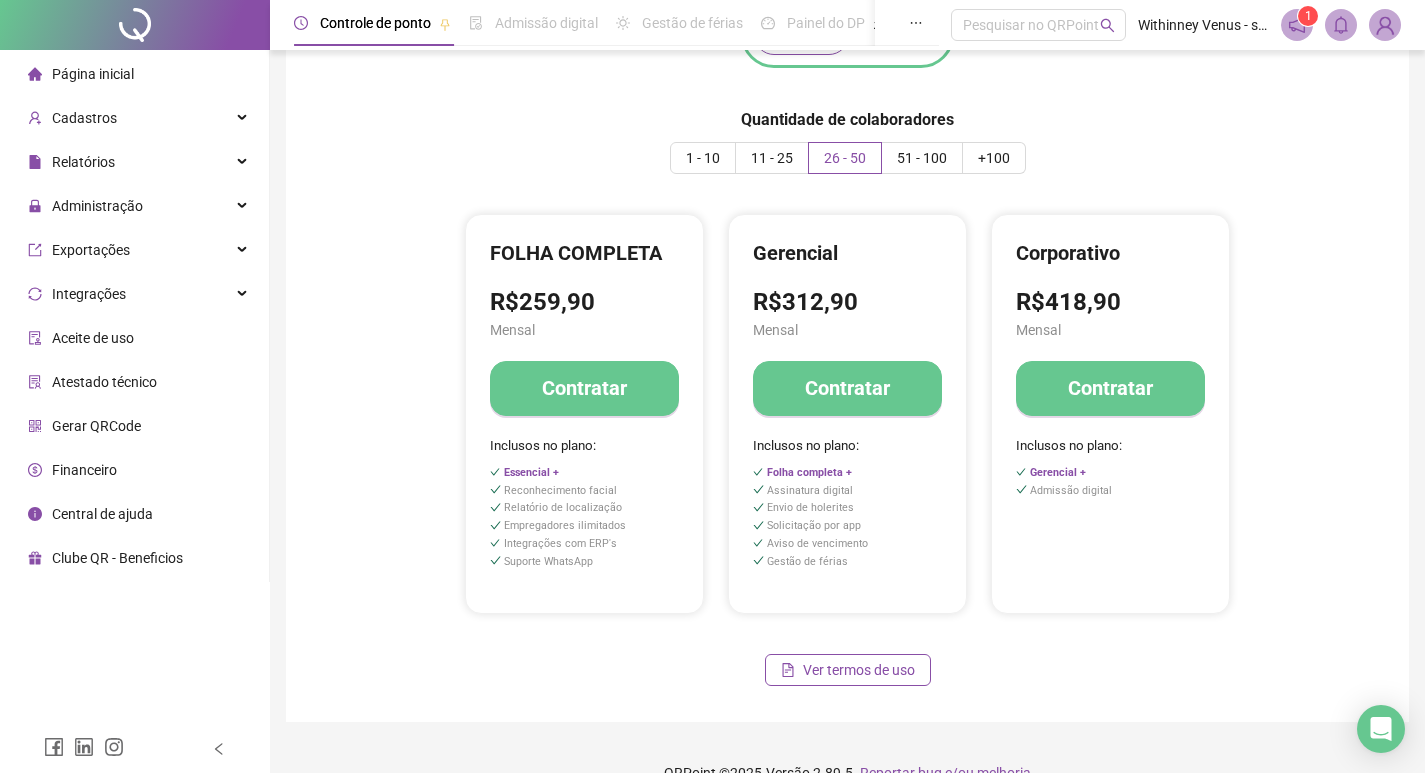 click on "Contratar" at bounding box center (584, 388) 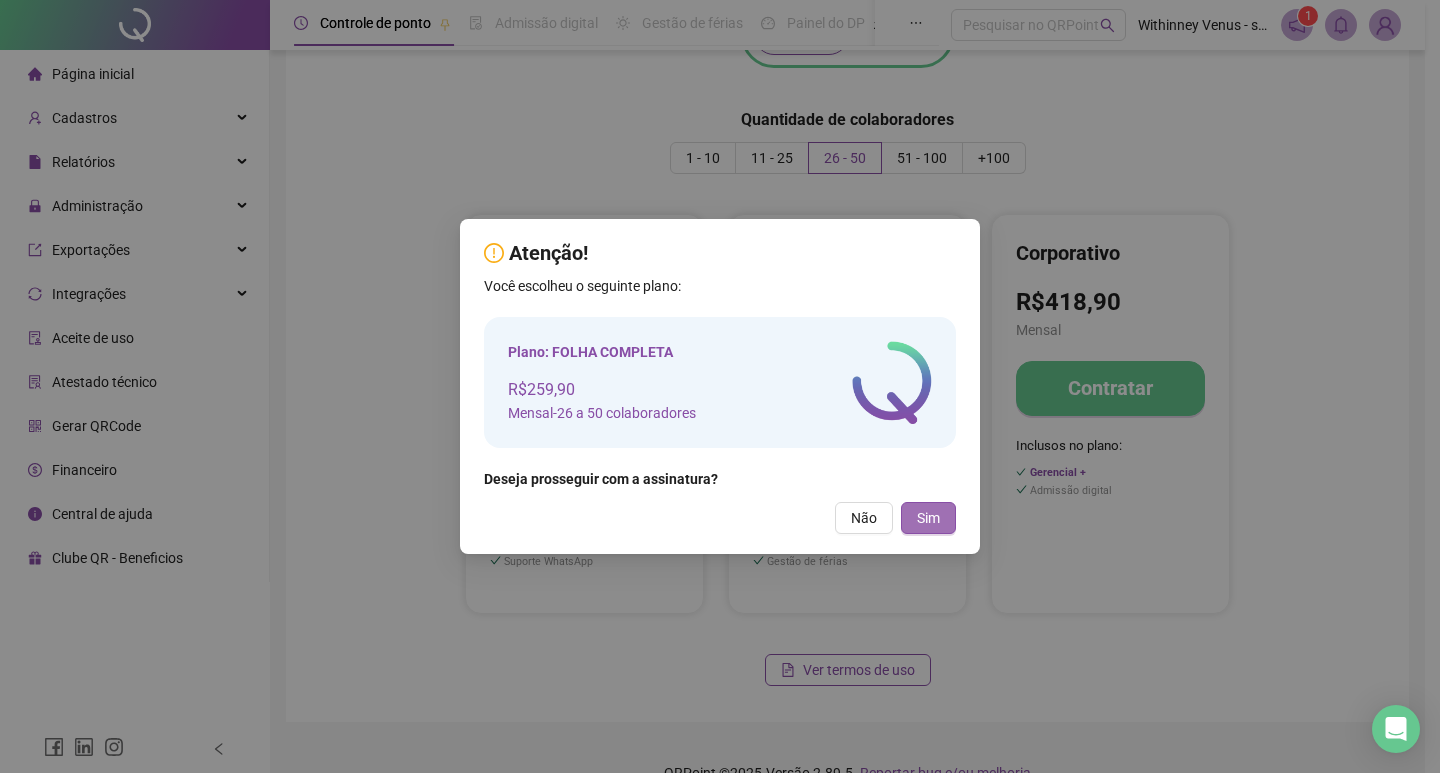 click on "Sim" at bounding box center (928, 518) 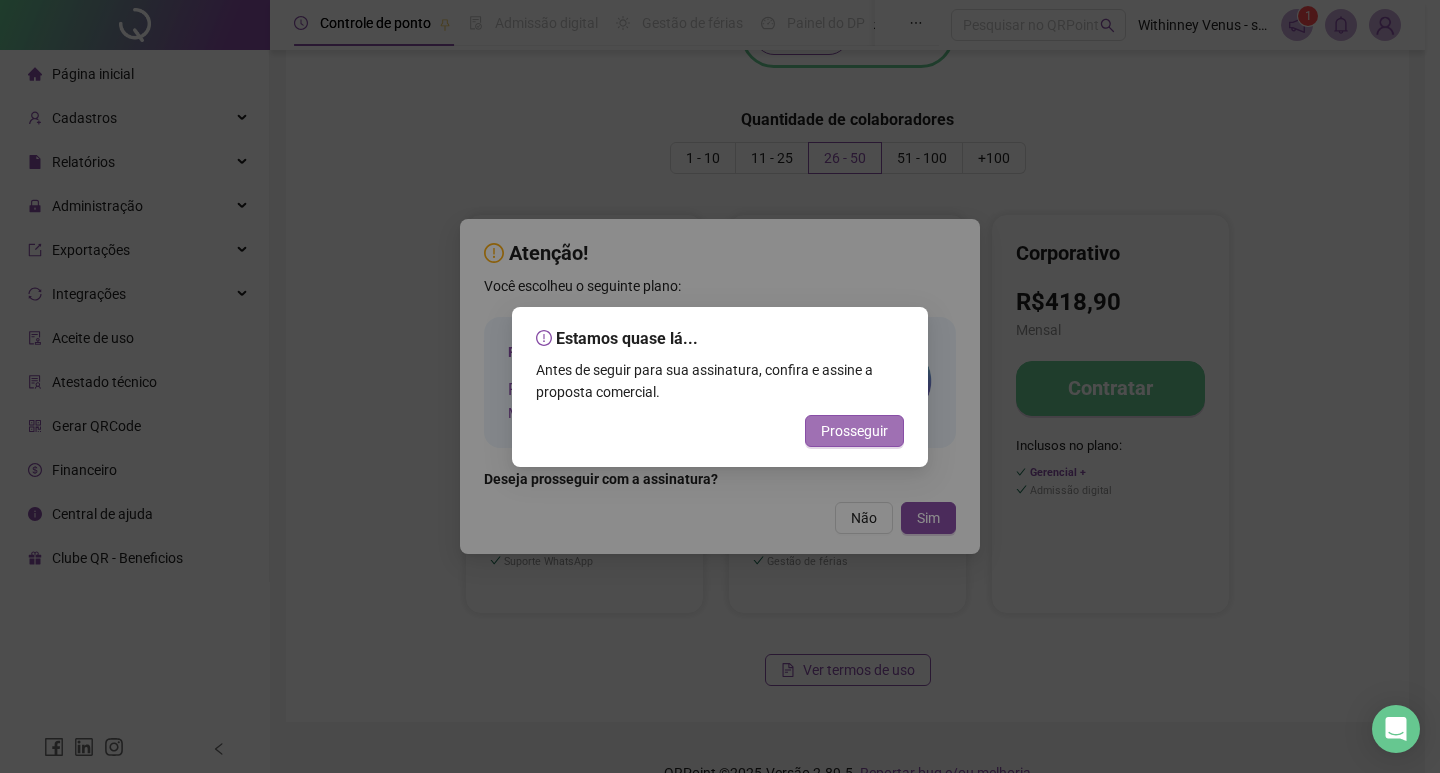 click on "Prosseguir" at bounding box center (854, 431) 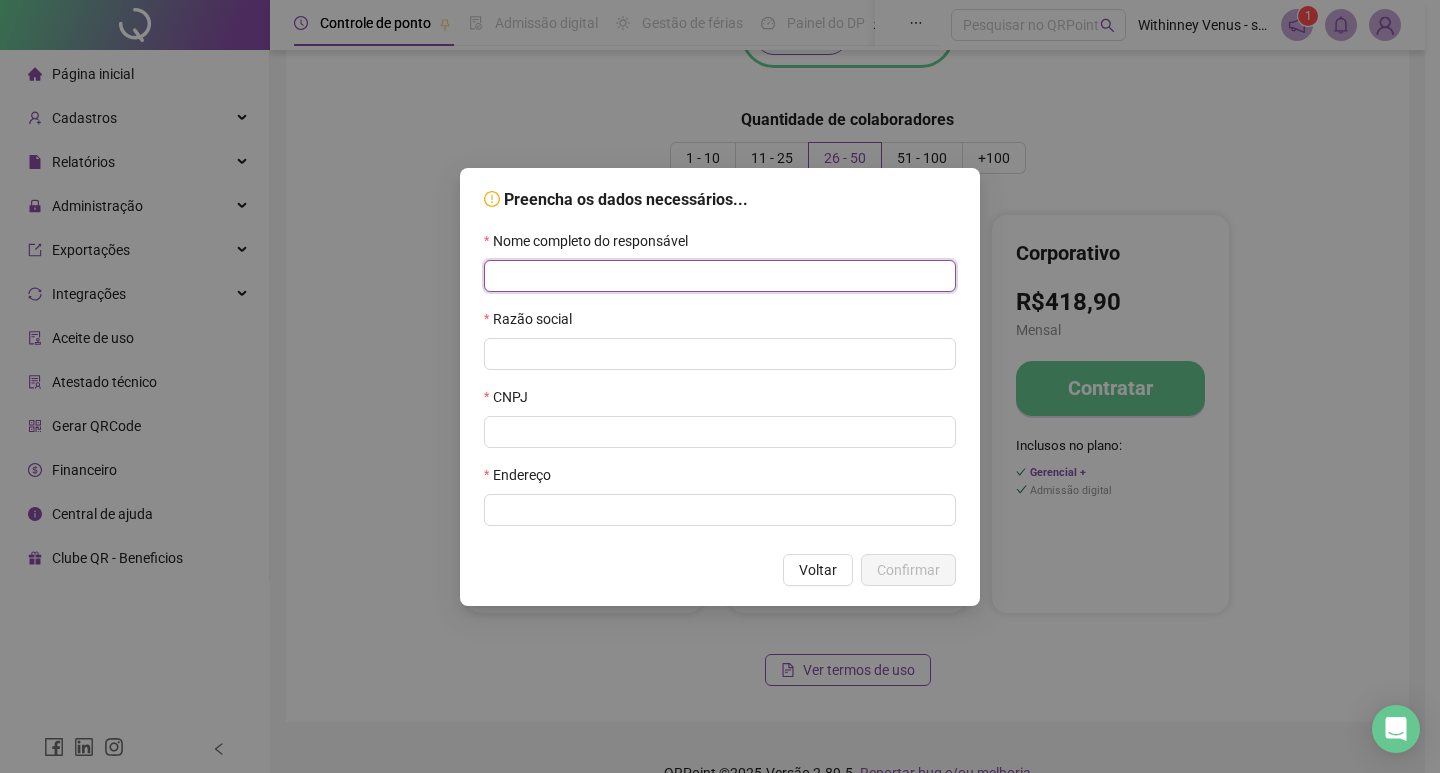 click at bounding box center [720, 276] 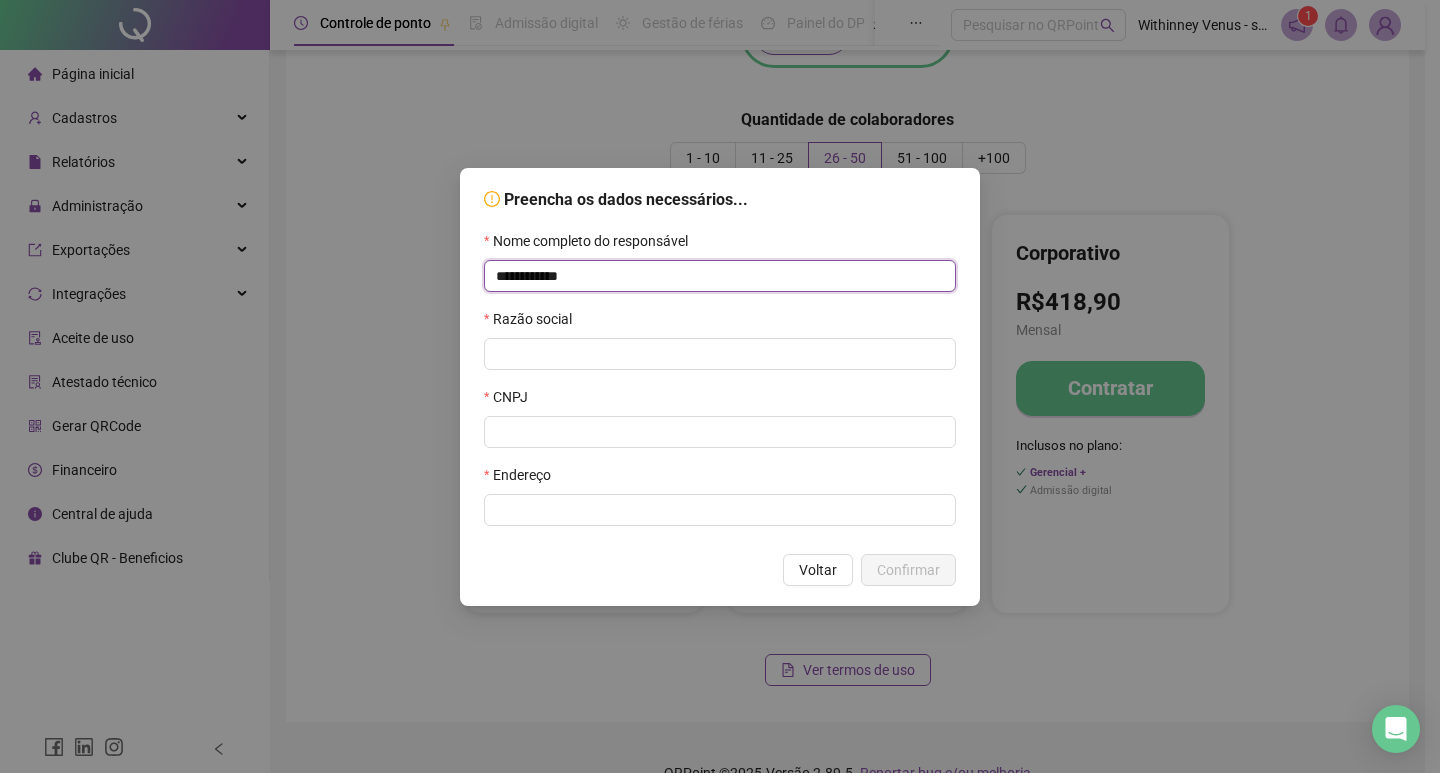 click on "**********" at bounding box center (720, 276) 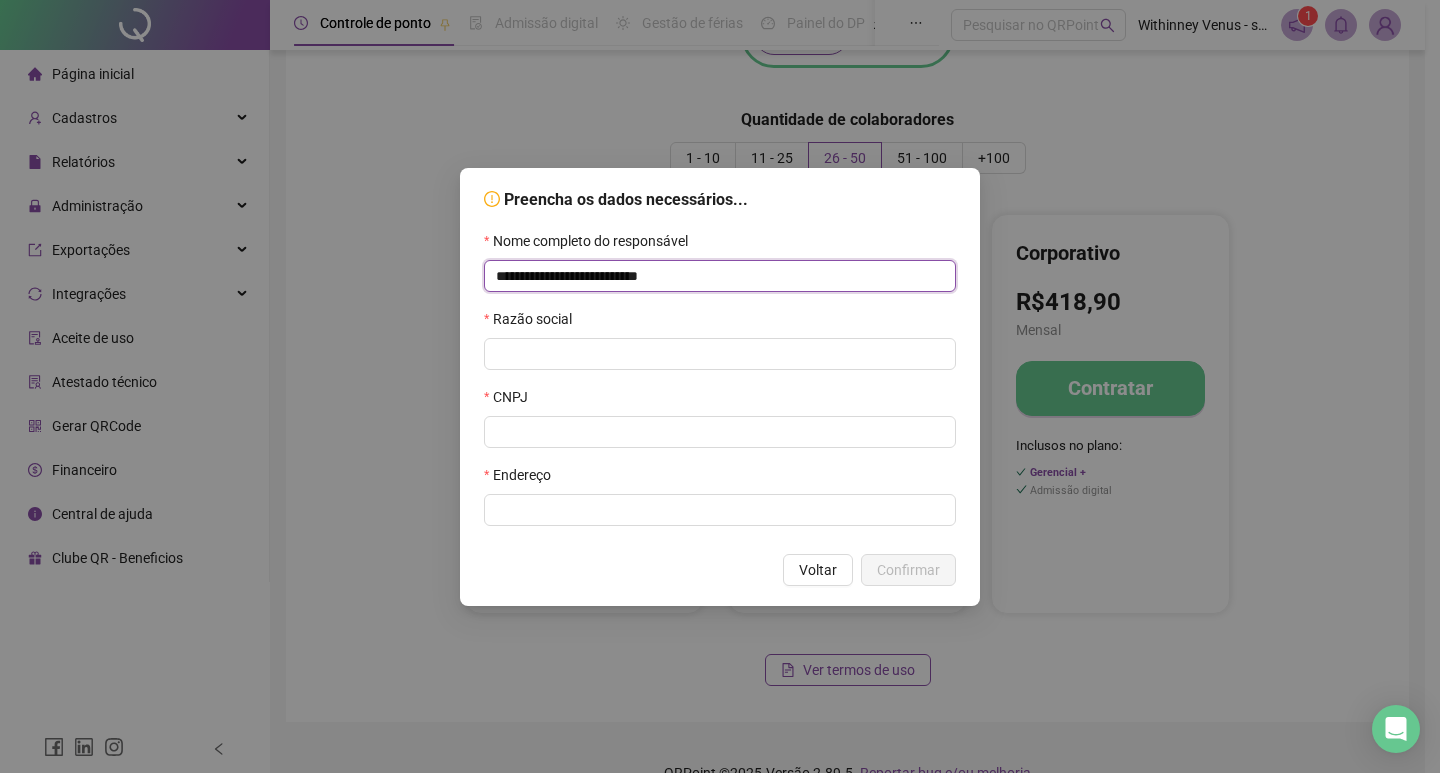type on "**********" 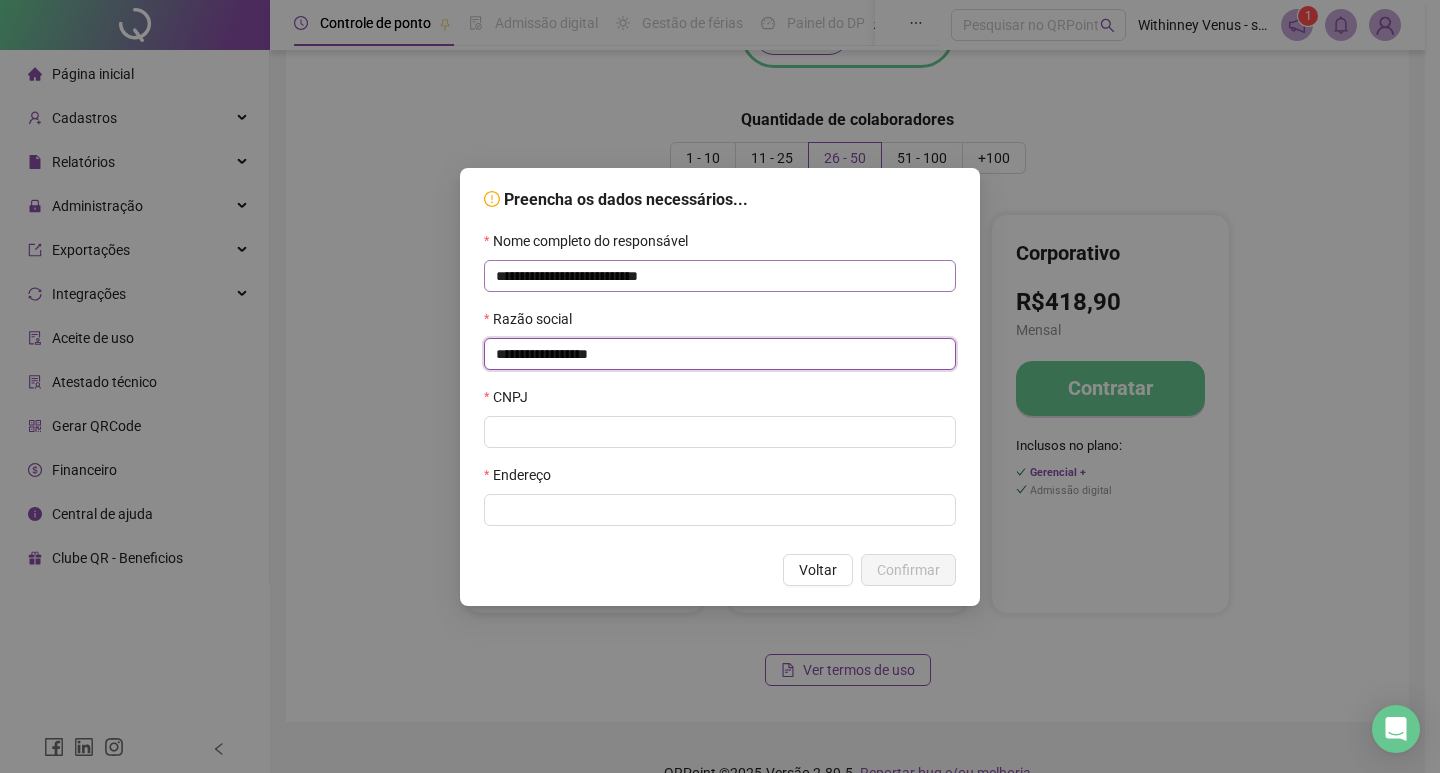 type on "**********" 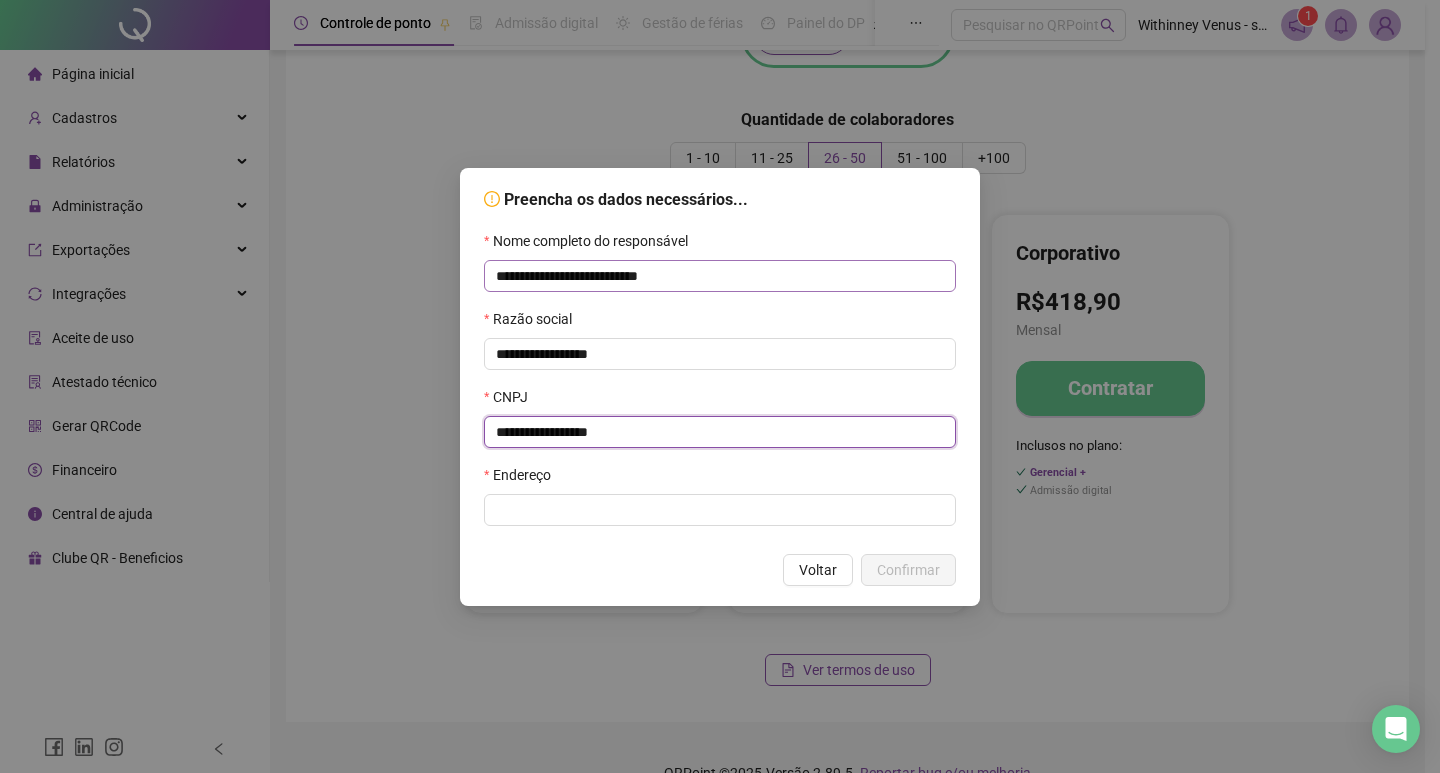 type on "**********" 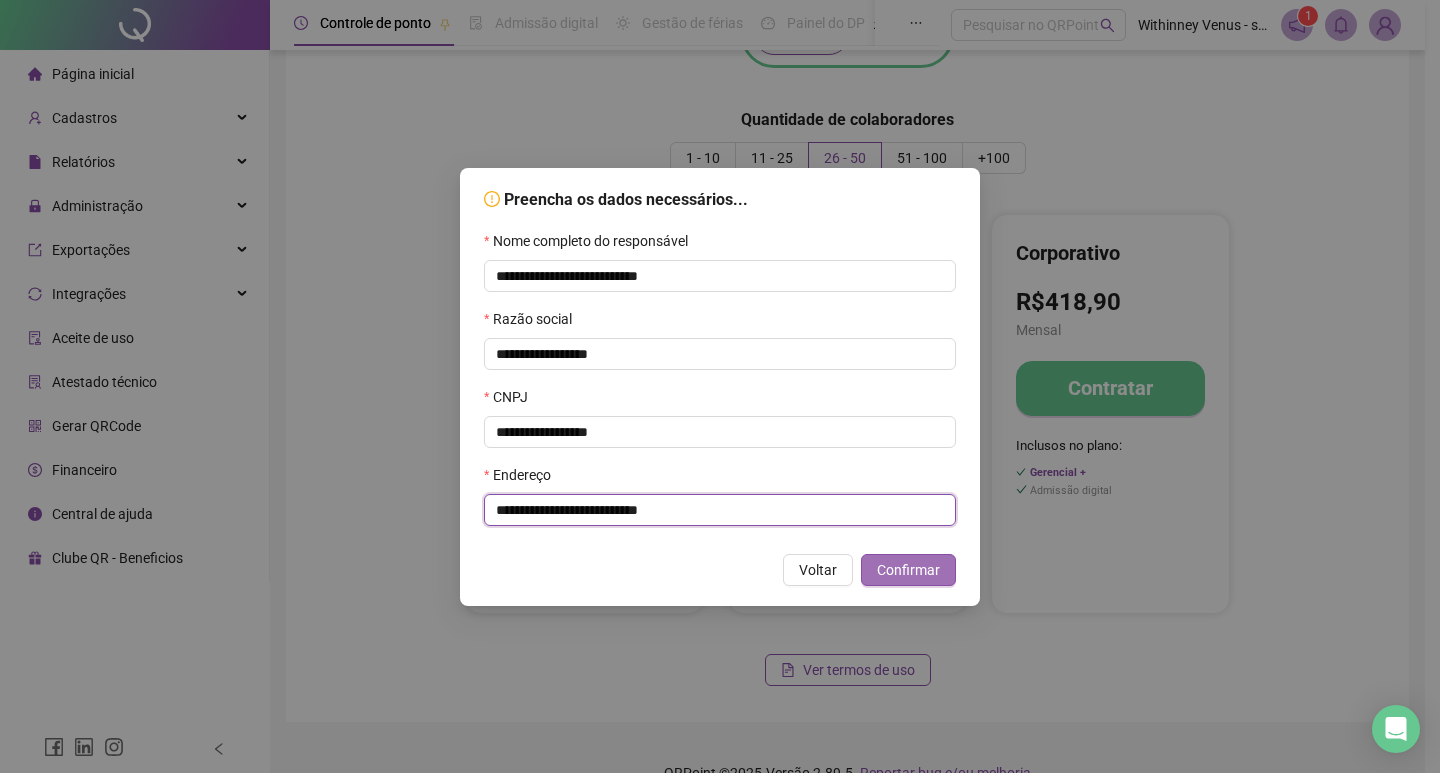 type on "**********" 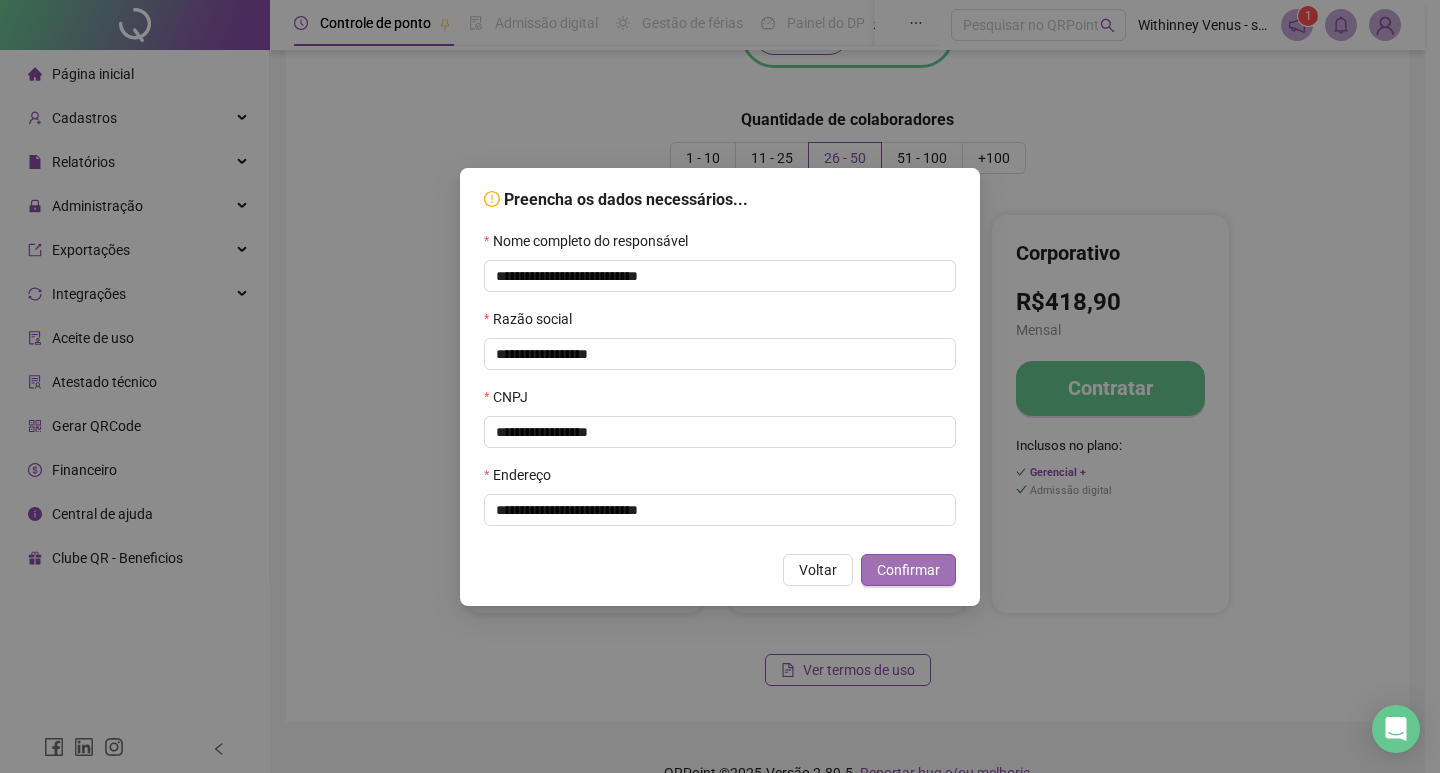 click on "Confirmar" at bounding box center (908, 570) 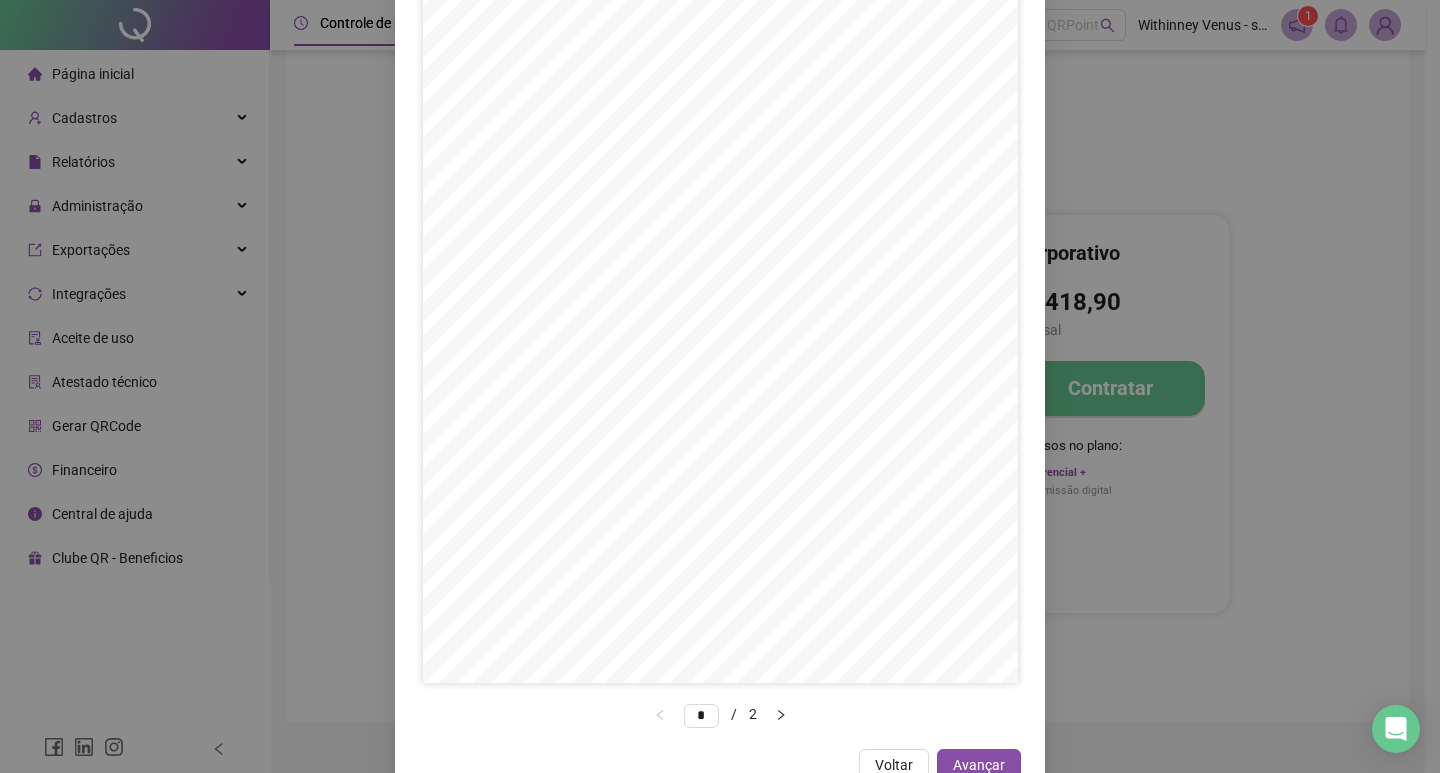 scroll, scrollTop: 249, scrollLeft: 0, axis: vertical 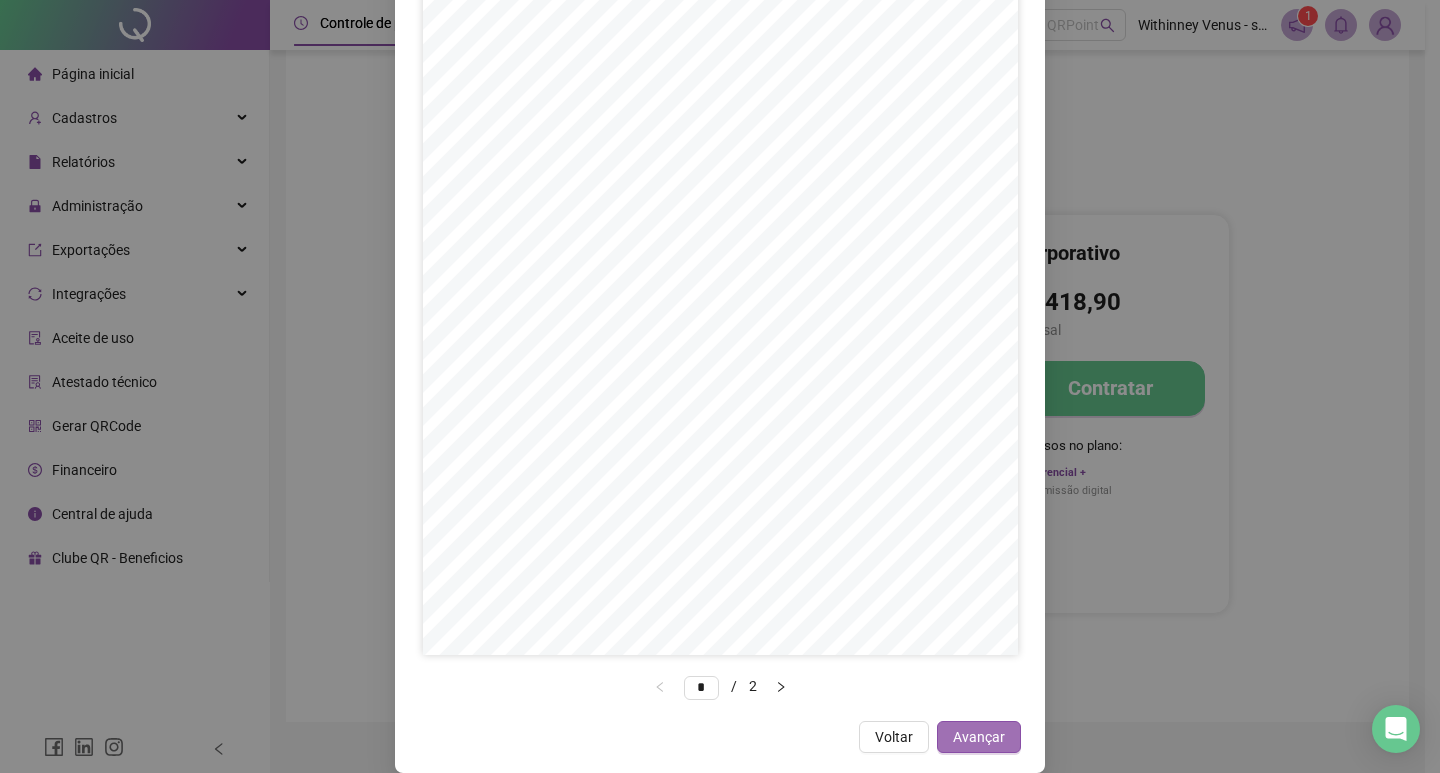 click on "Avançar" at bounding box center (979, 737) 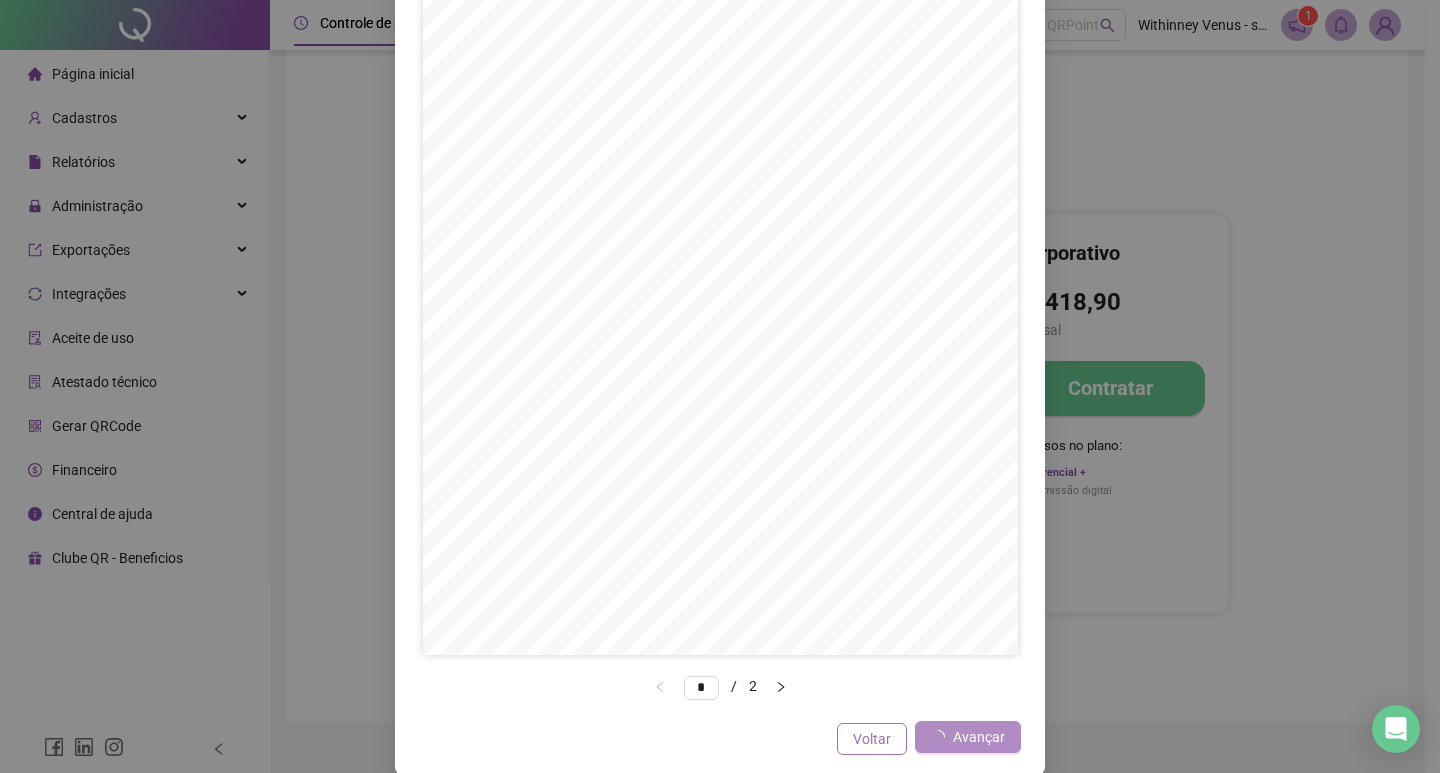 click on "Voltar" at bounding box center (872, 739) 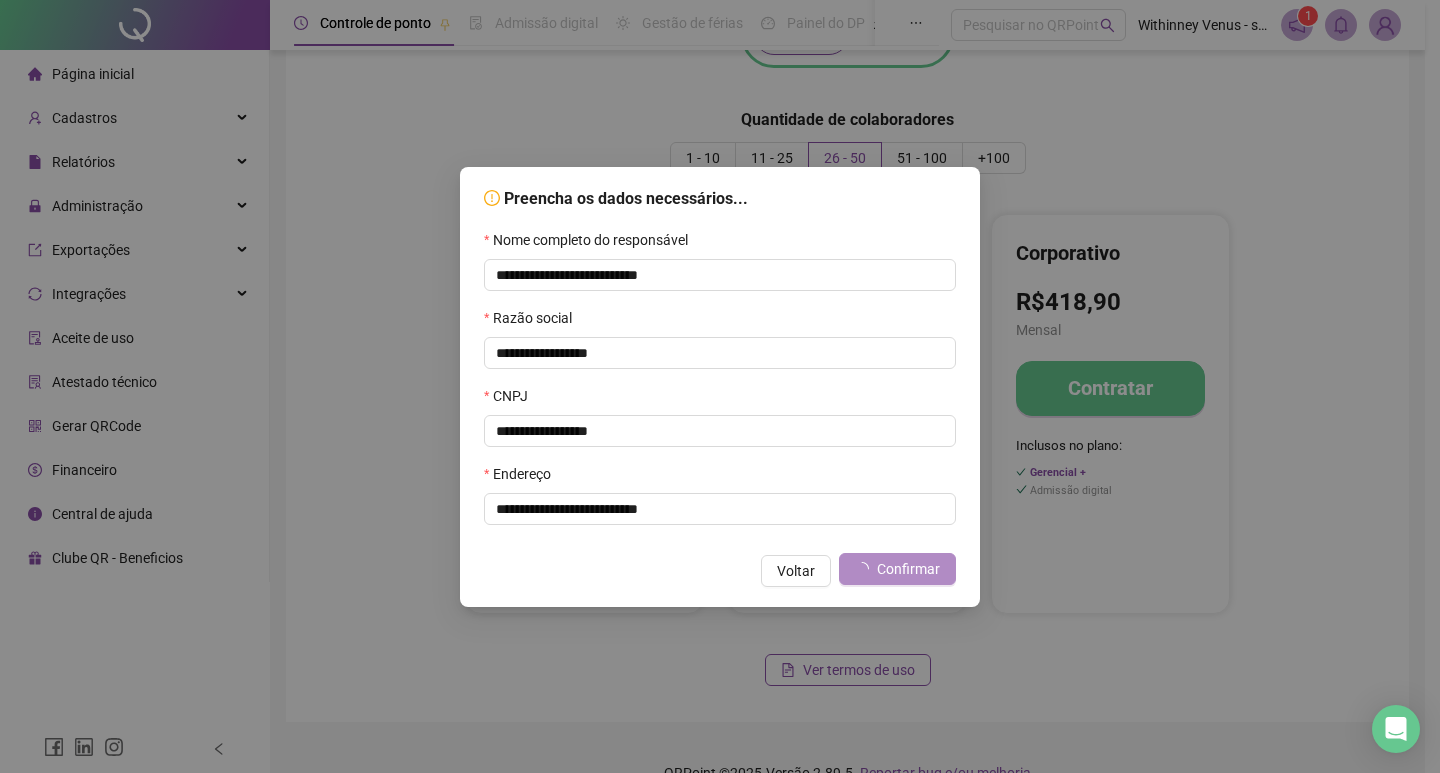 scroll, scrollTop: 0, scrollLeft: 0, axis: both 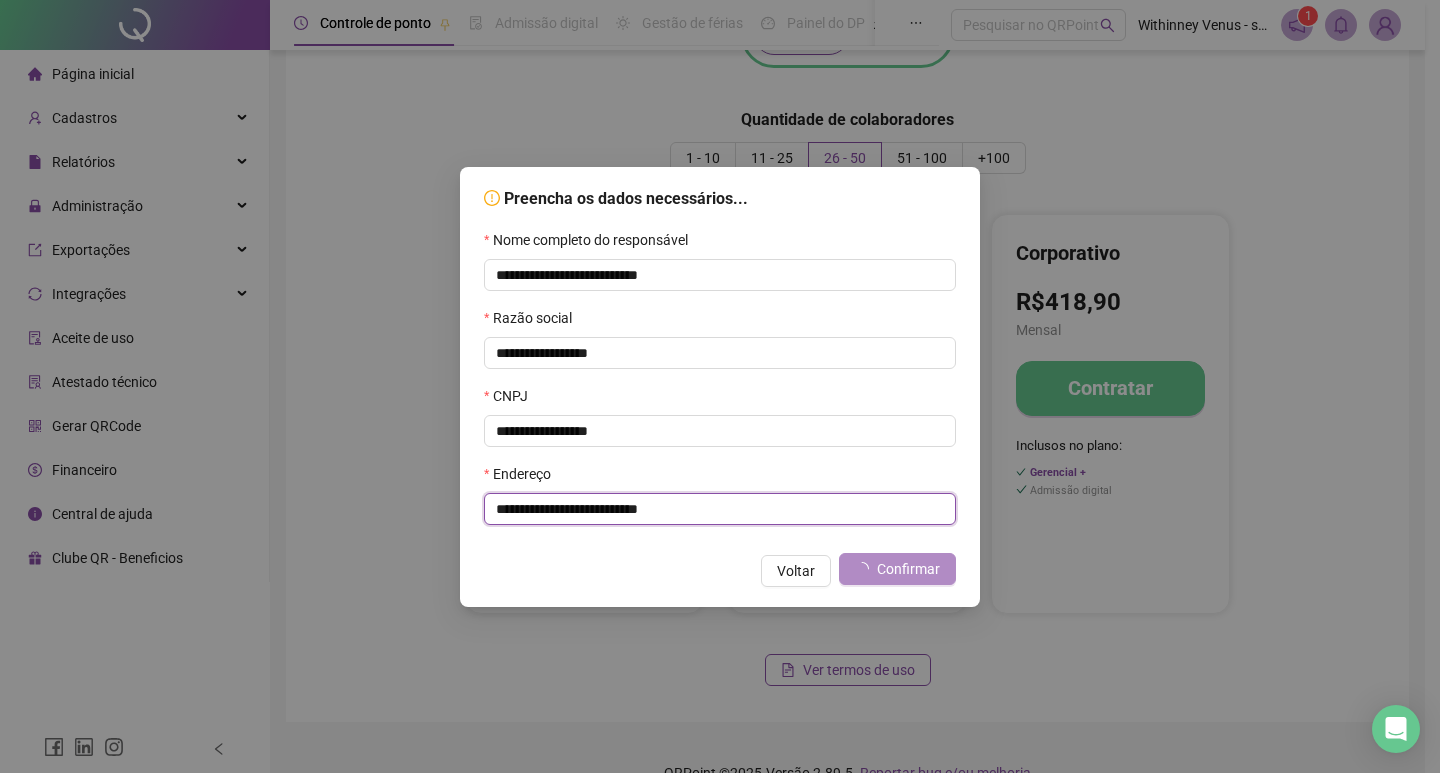 click on "**********" at bounding box center (720, 509) 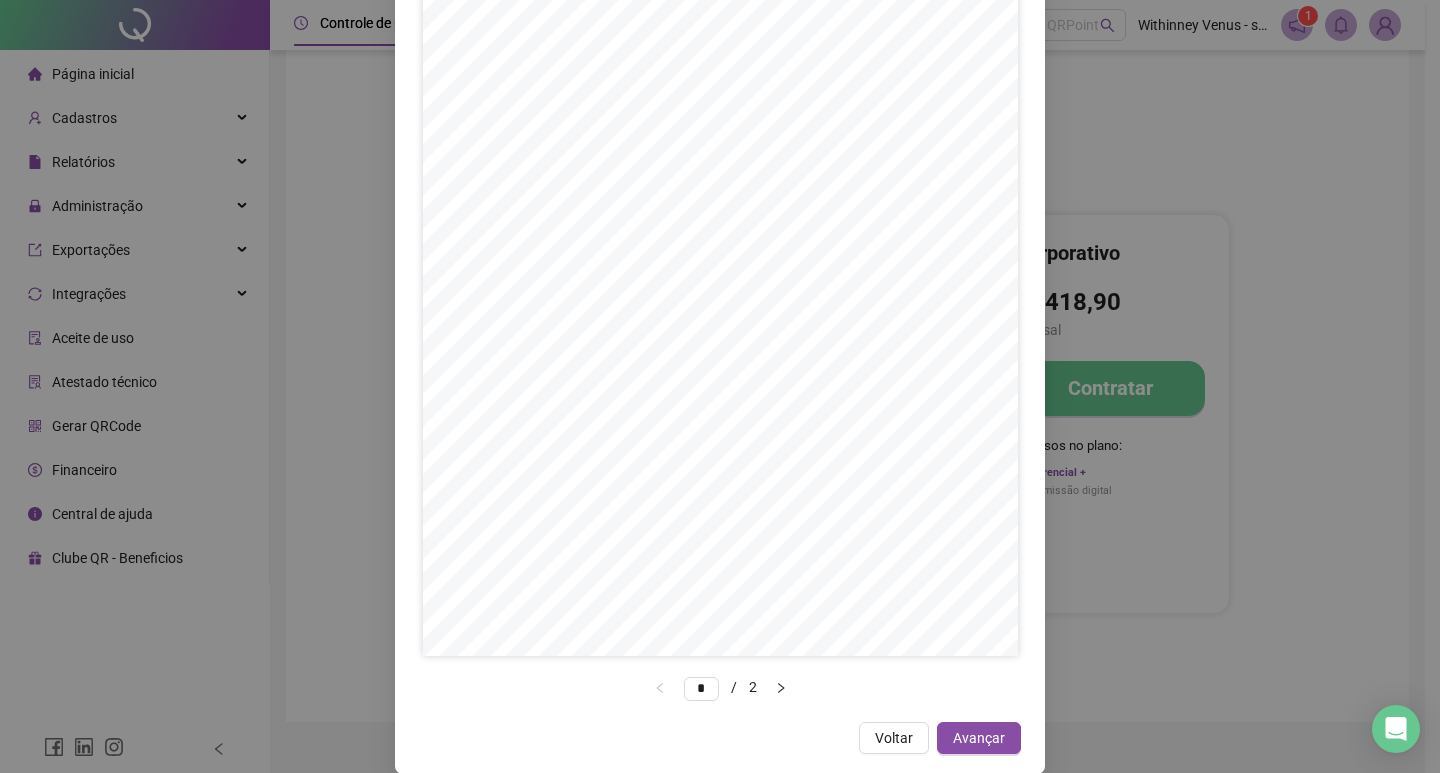 scroll, scrollTop: 249, scrollLeft: 0, axis: vertical 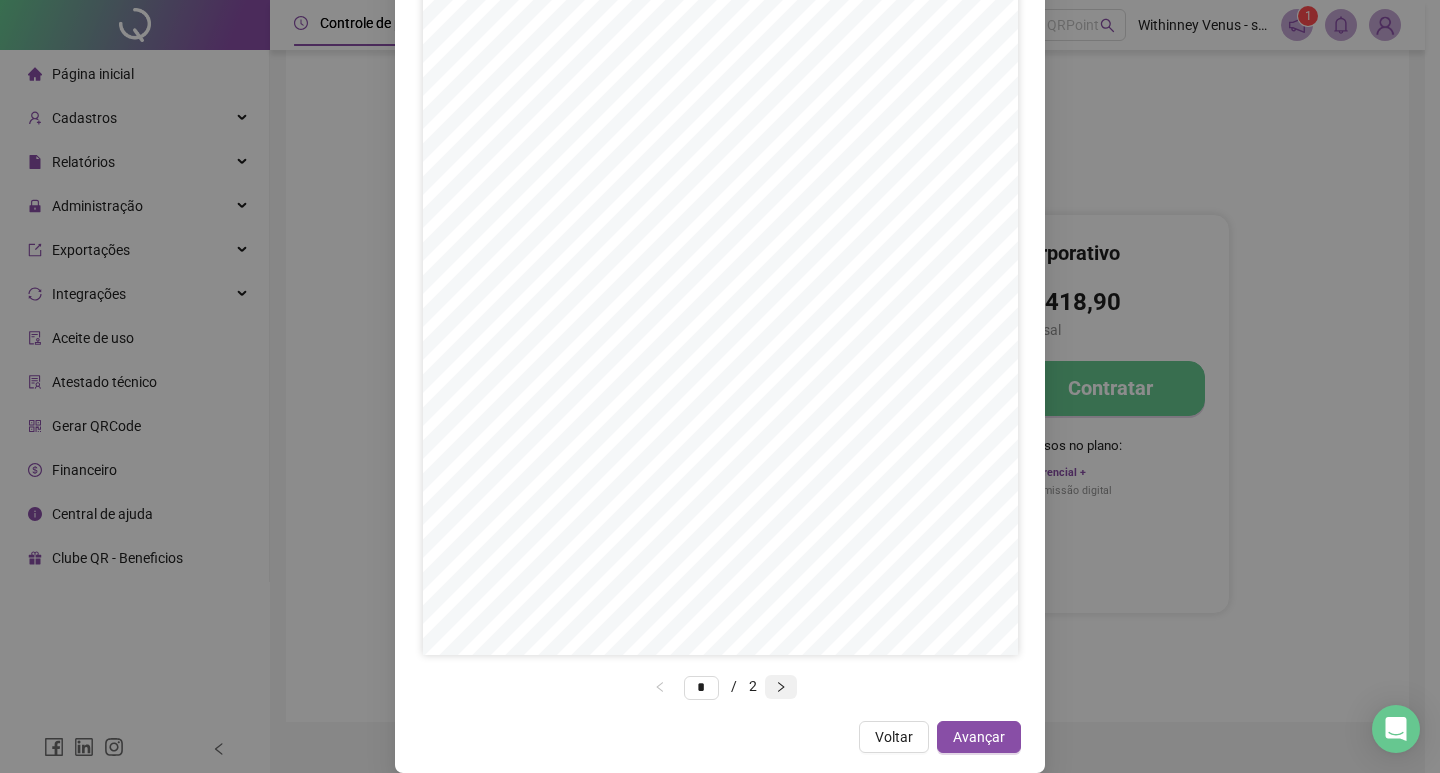 click 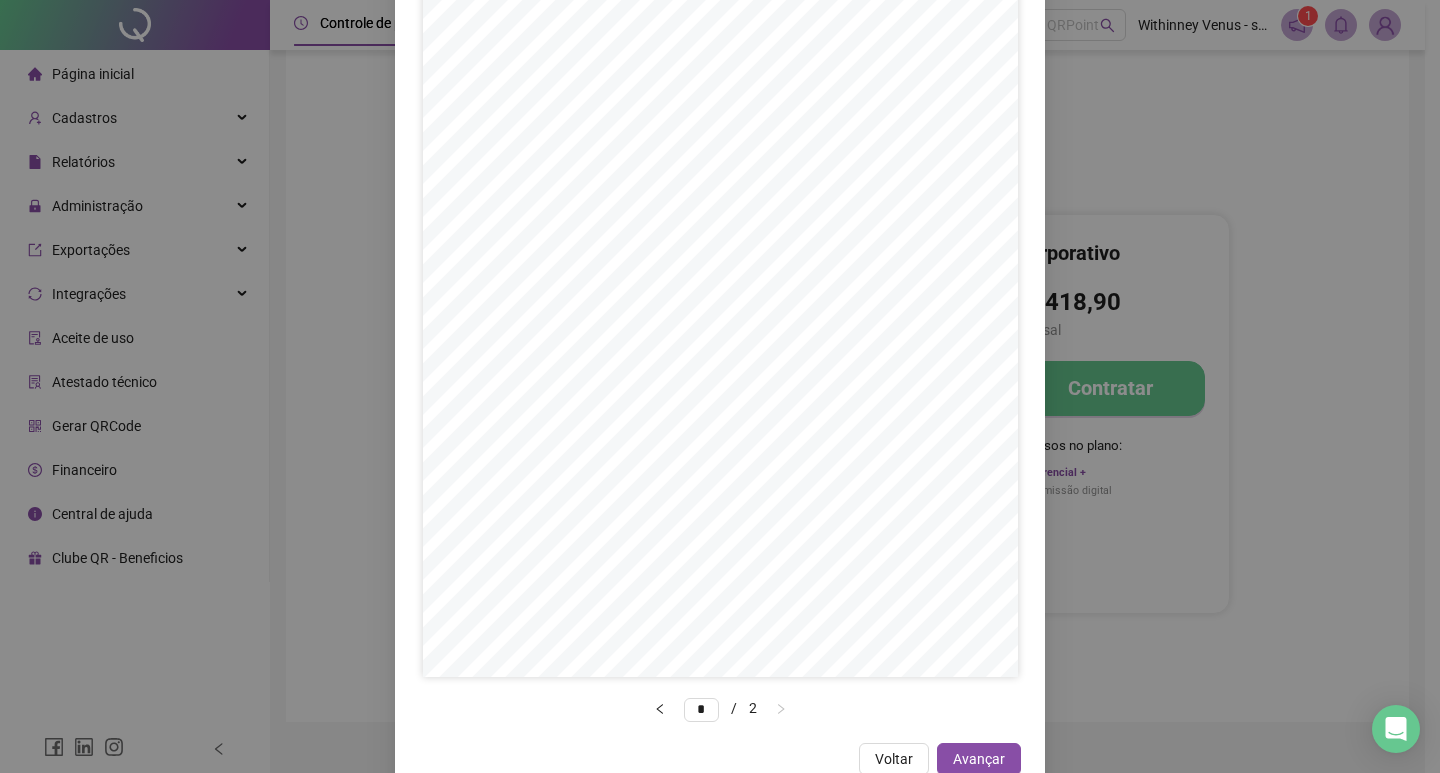 scroll, scrollTop: 249, scrollLeft: 0, axis: vertical 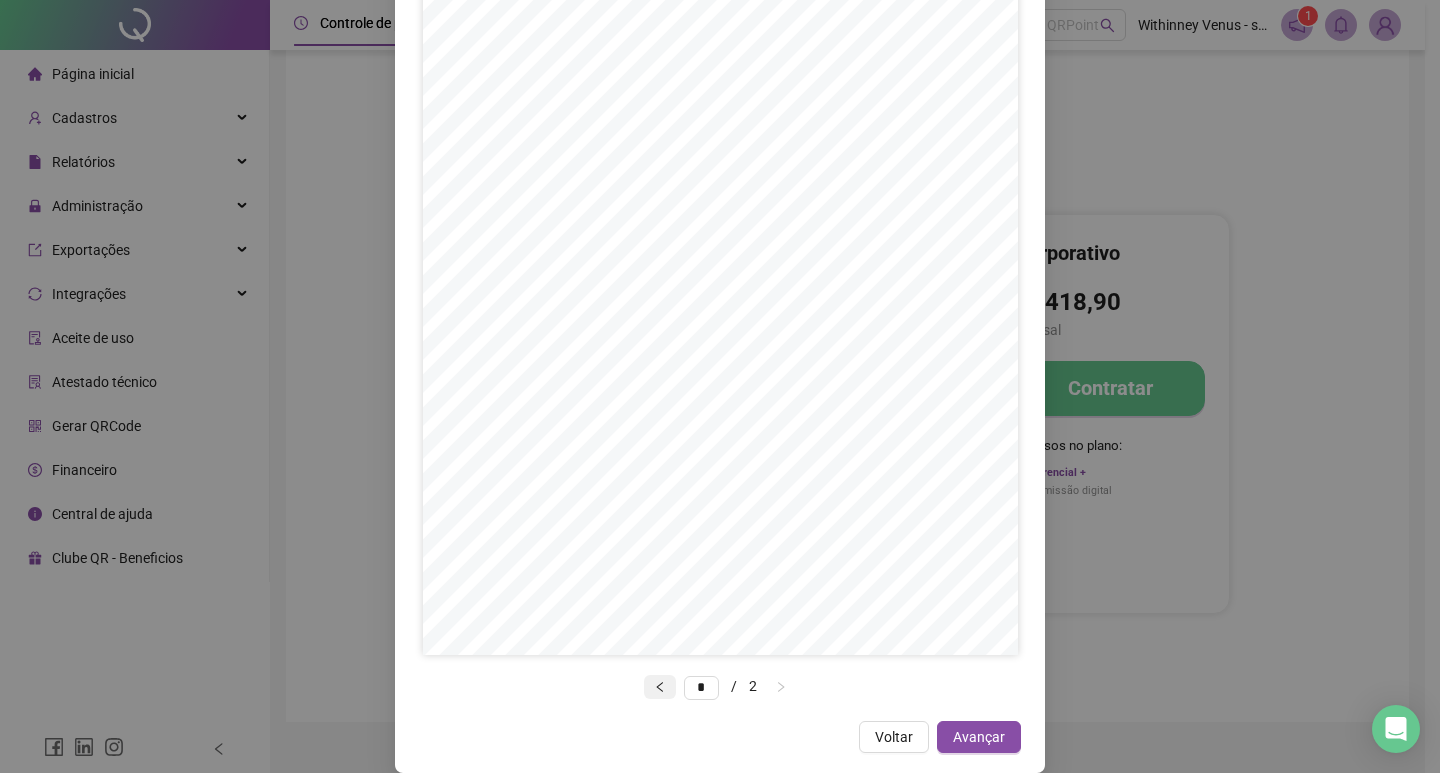 click 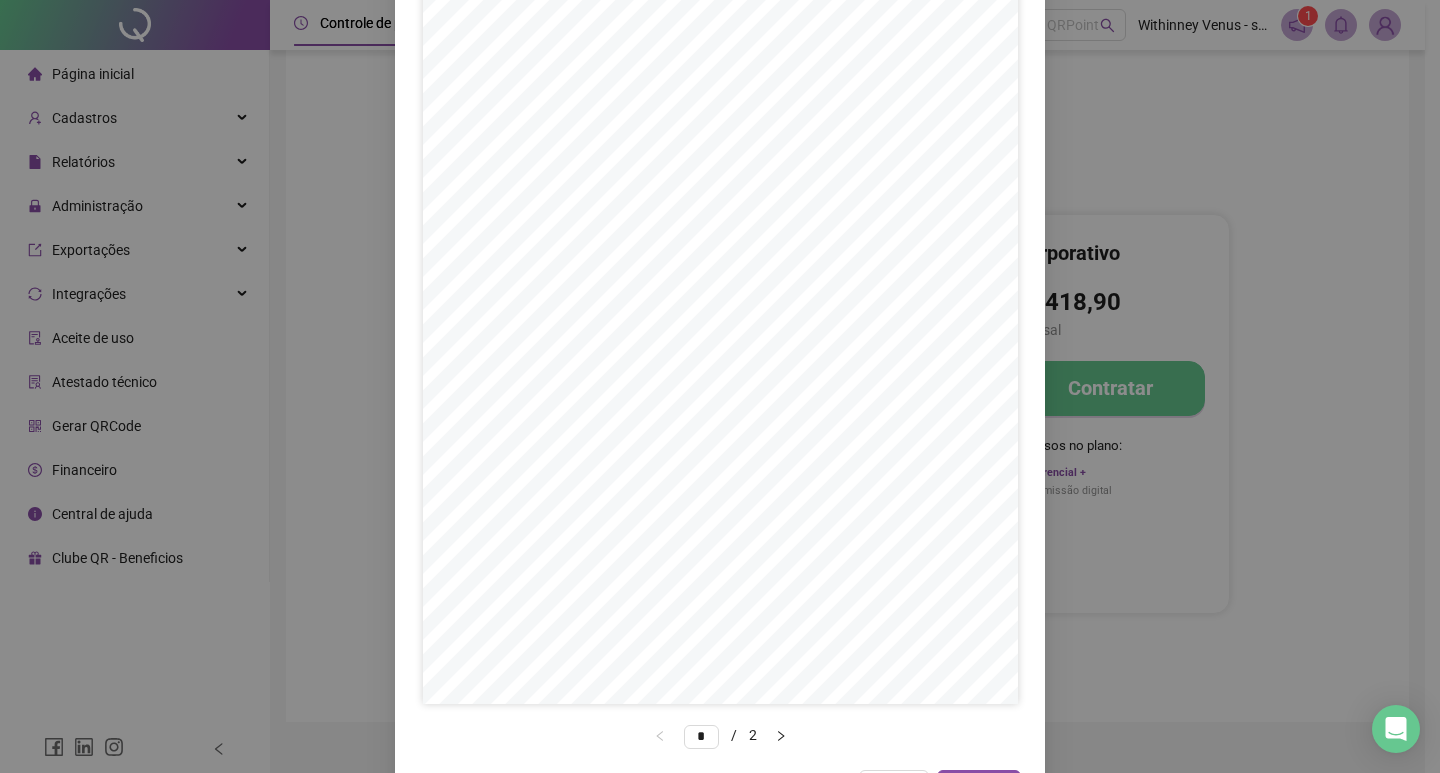 scroll, scrollTop: 249, scrollLeft: 0, axis: vertical 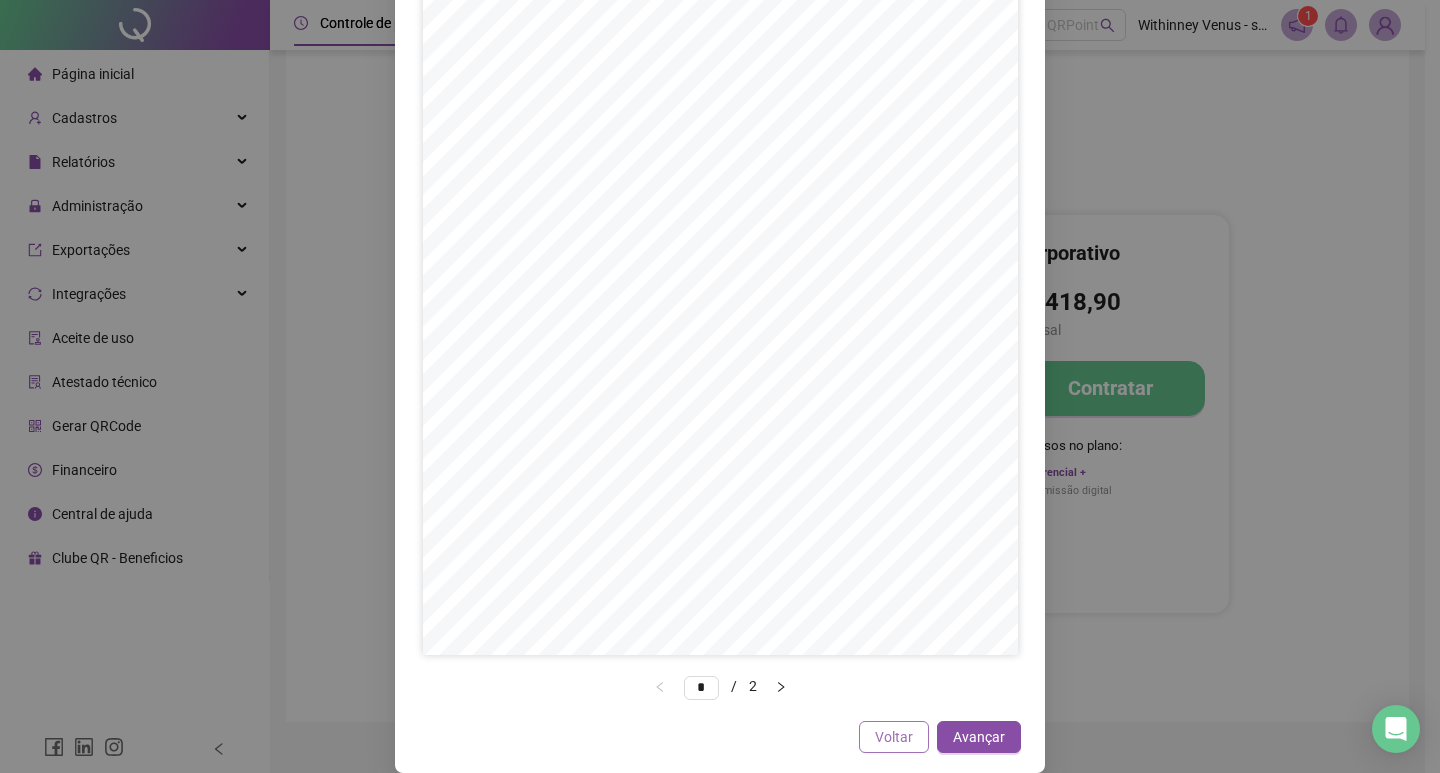 click on "Voltar" at bounding box center (894, 737) 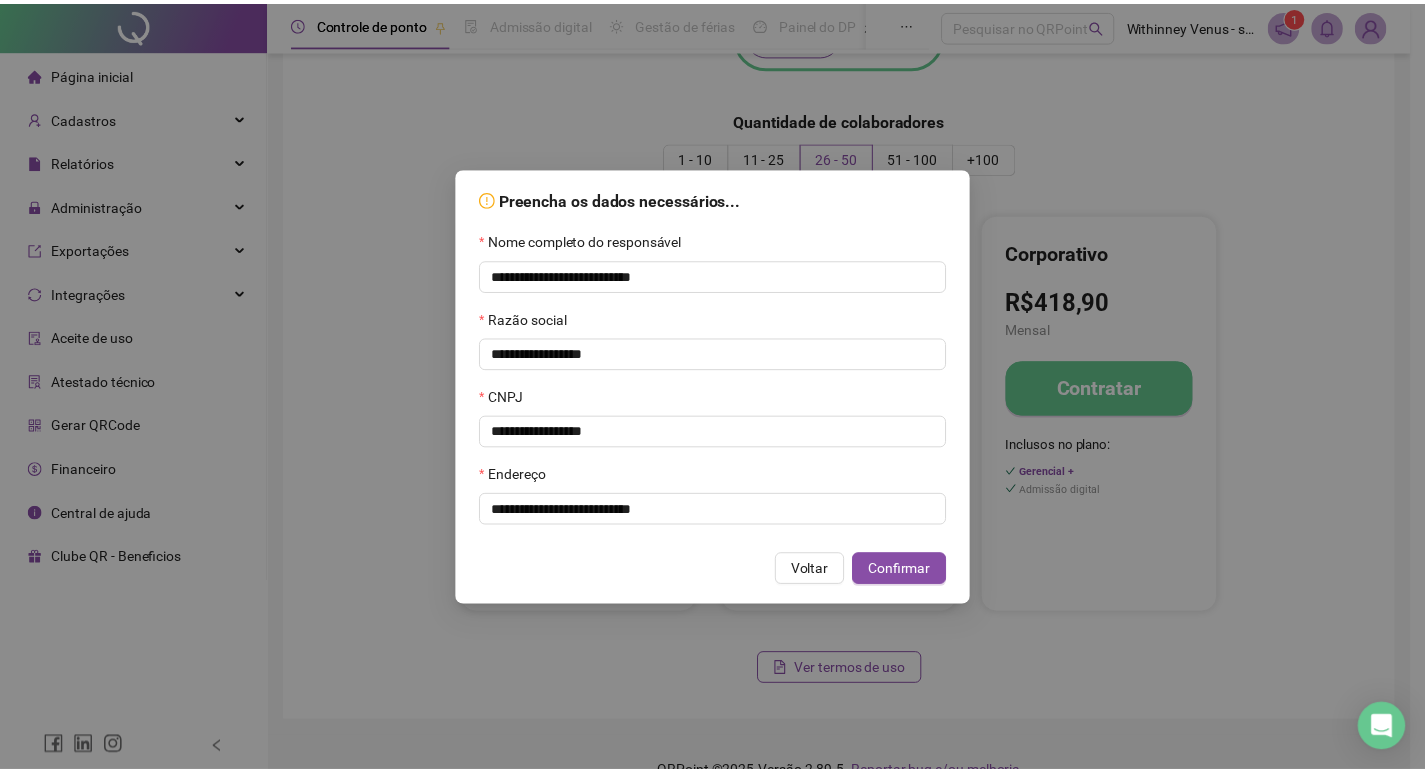 scroll, scrollTop: 0, scrollLeft: 0, axis: both 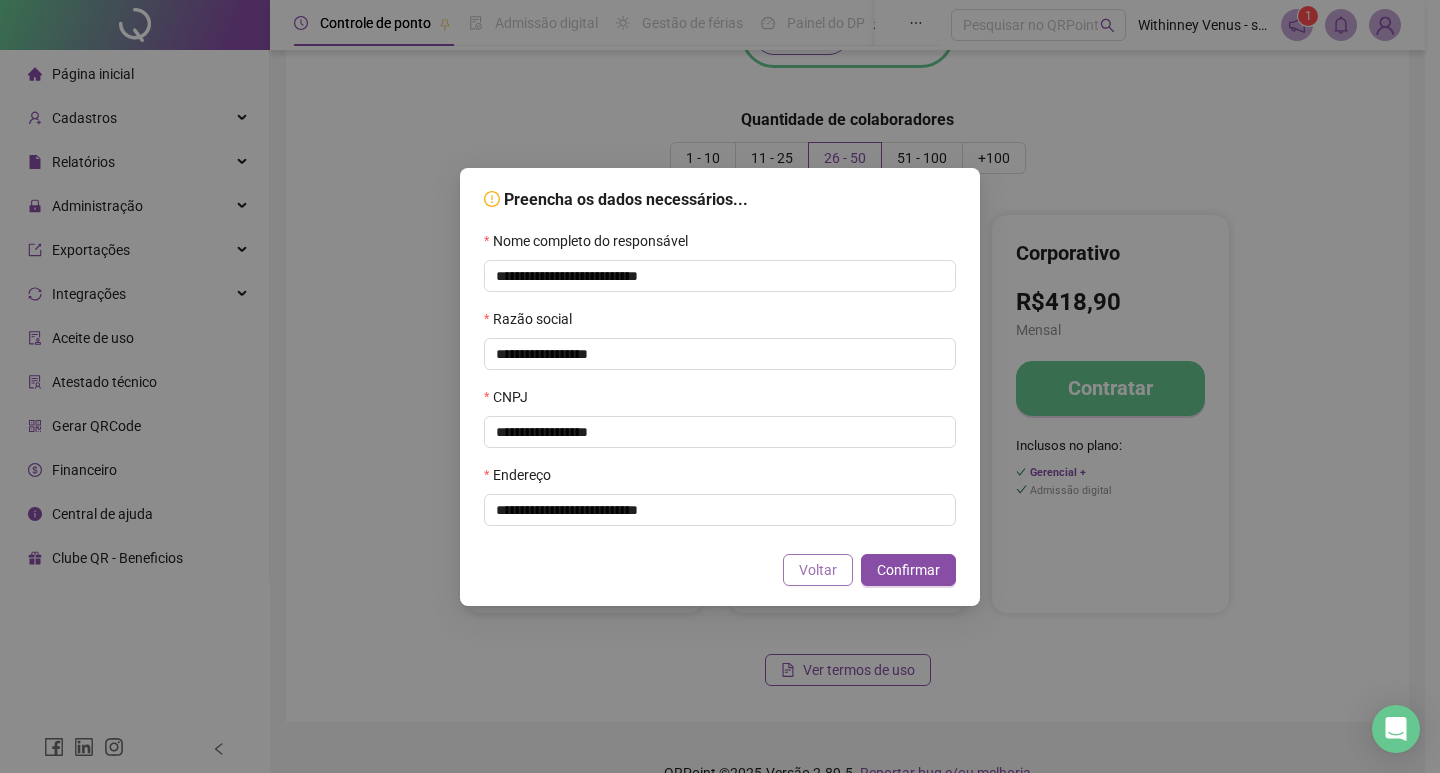 click on "Voltar" at bounding box center (818, 570) 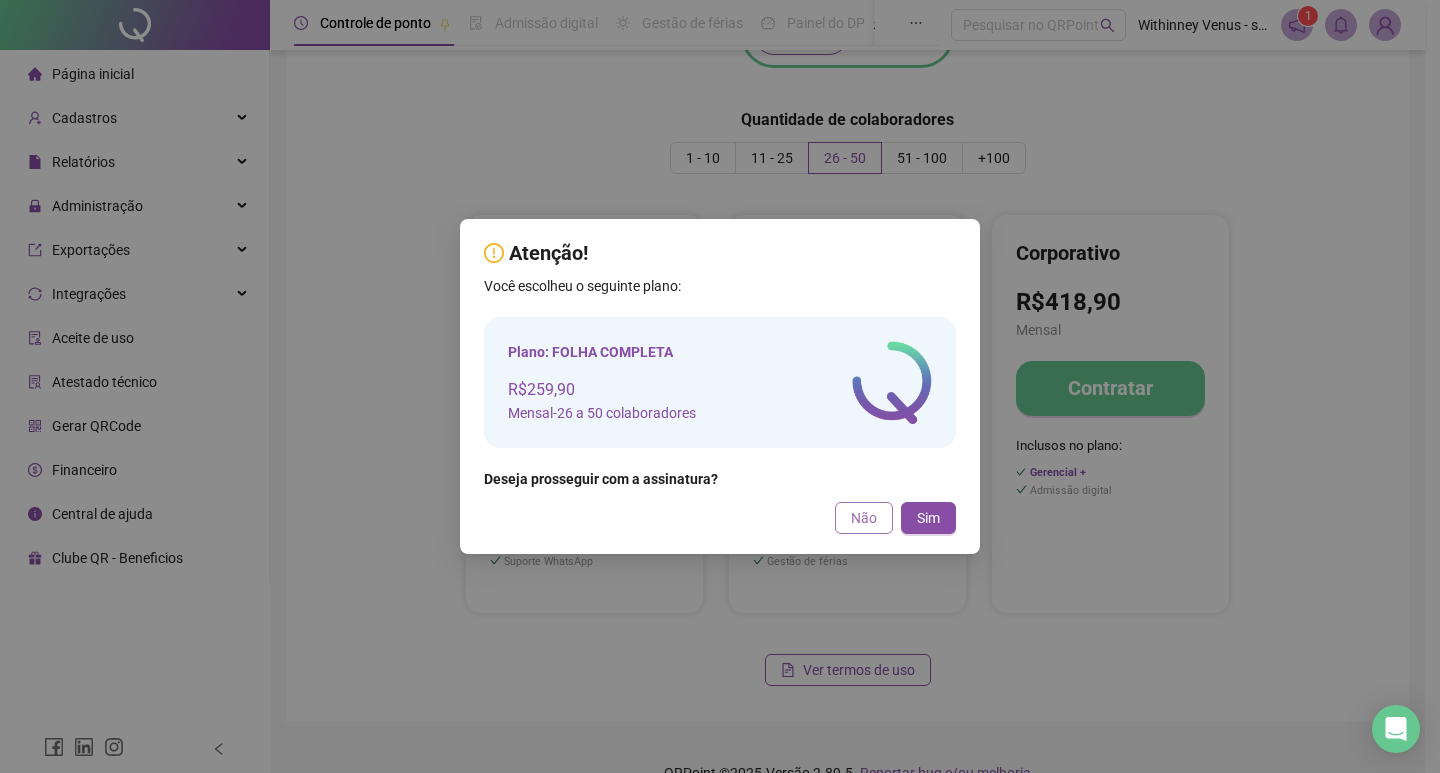 click on "Não" at bounding box center (864, 518) 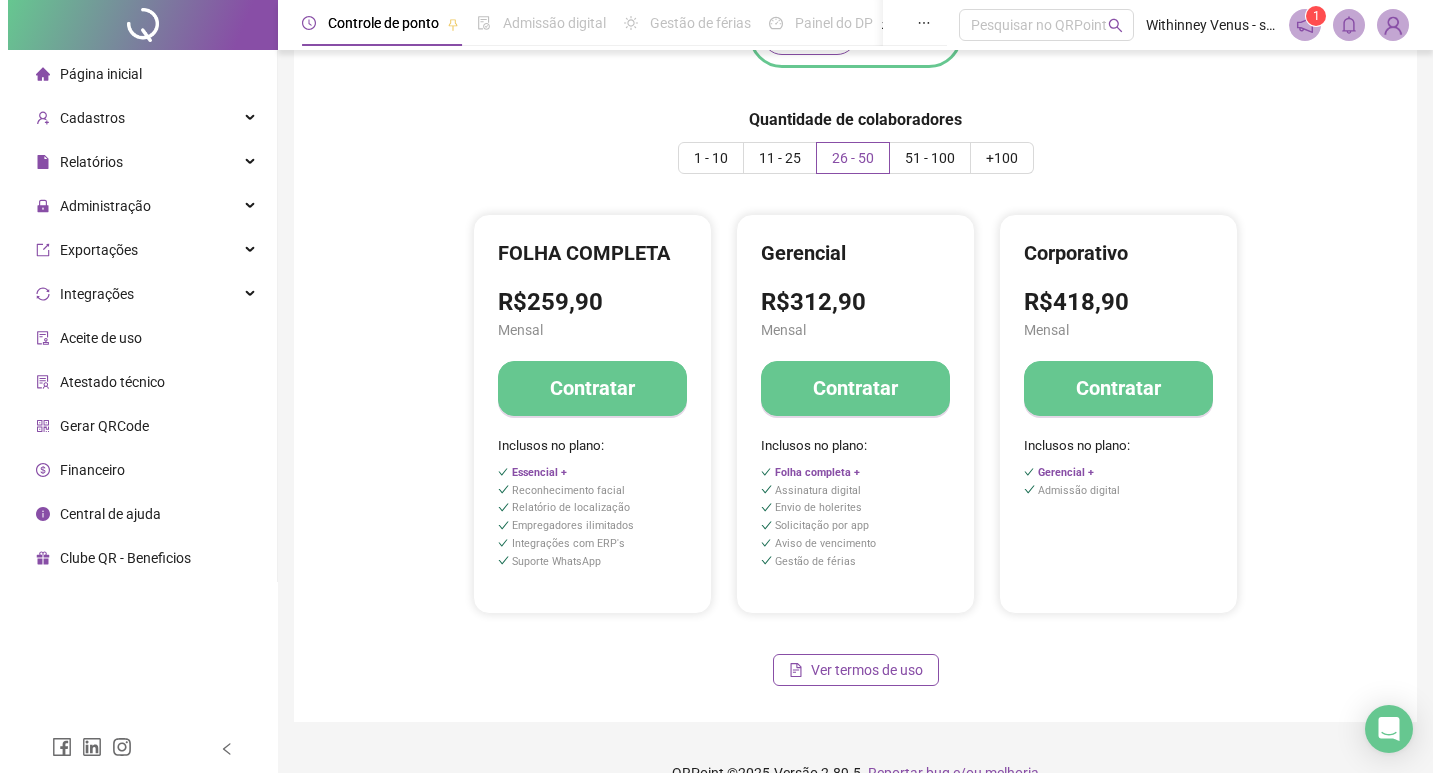 scroll, scrollTop: 135, scrollLeft: 0, axis: vertical 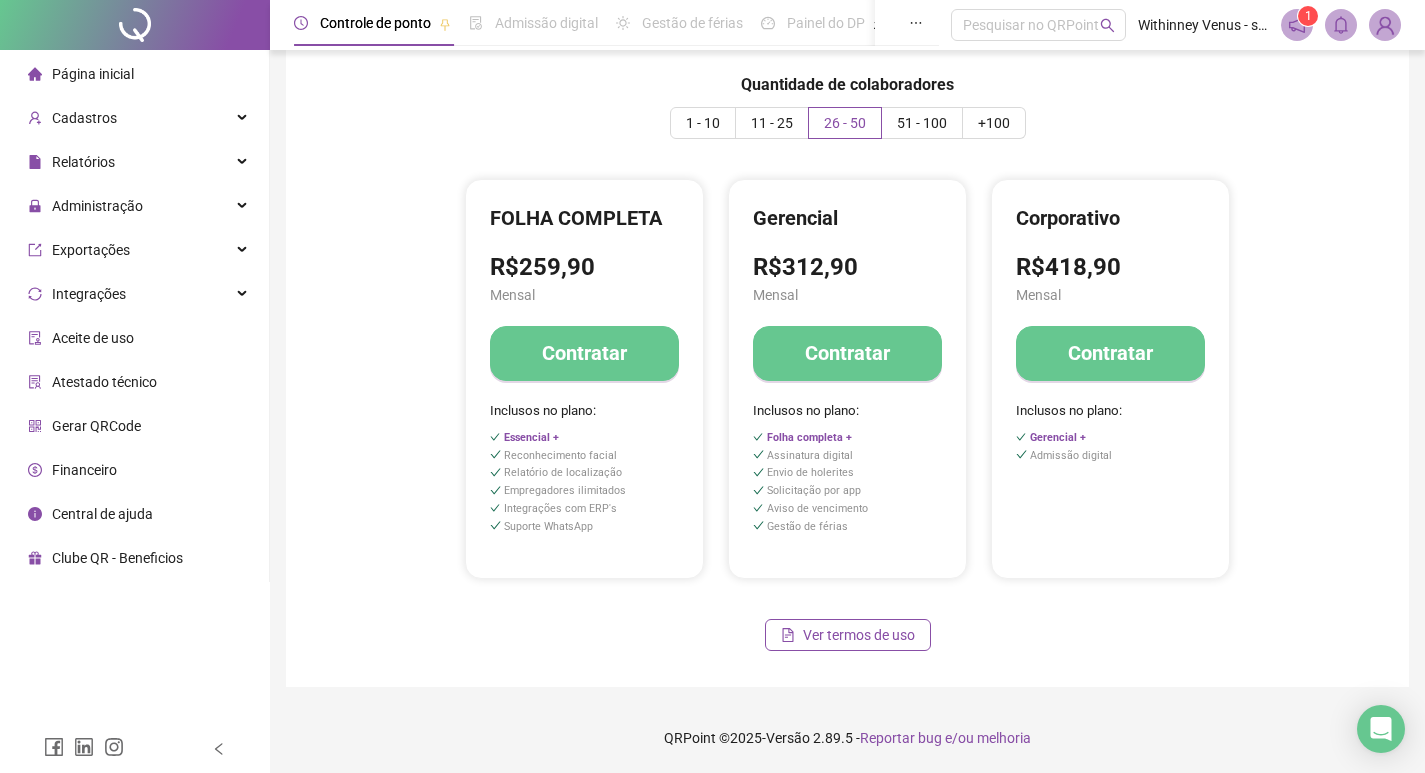 click on "Contratar" at bounding box center [584, 353] 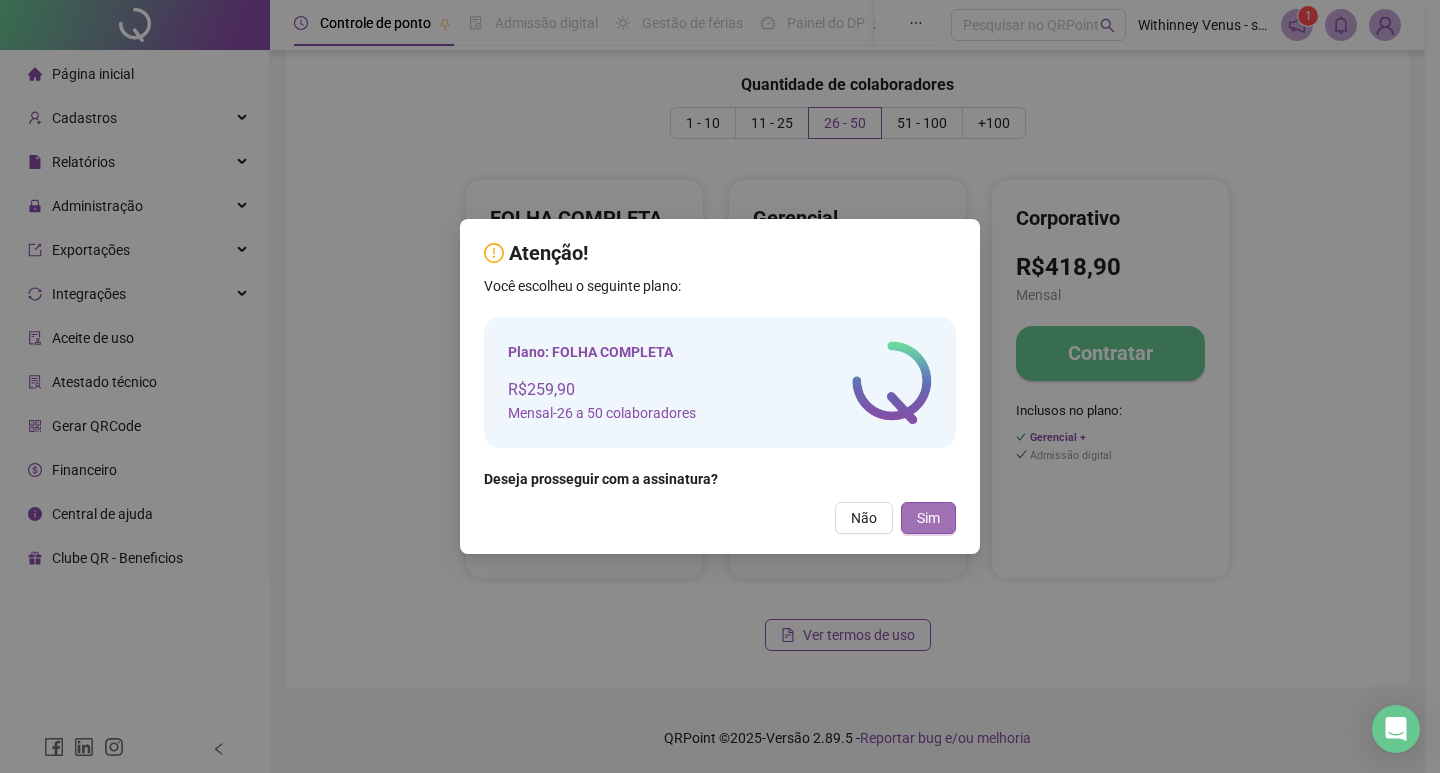 click on "Sim" at bounding box center [928, 518] 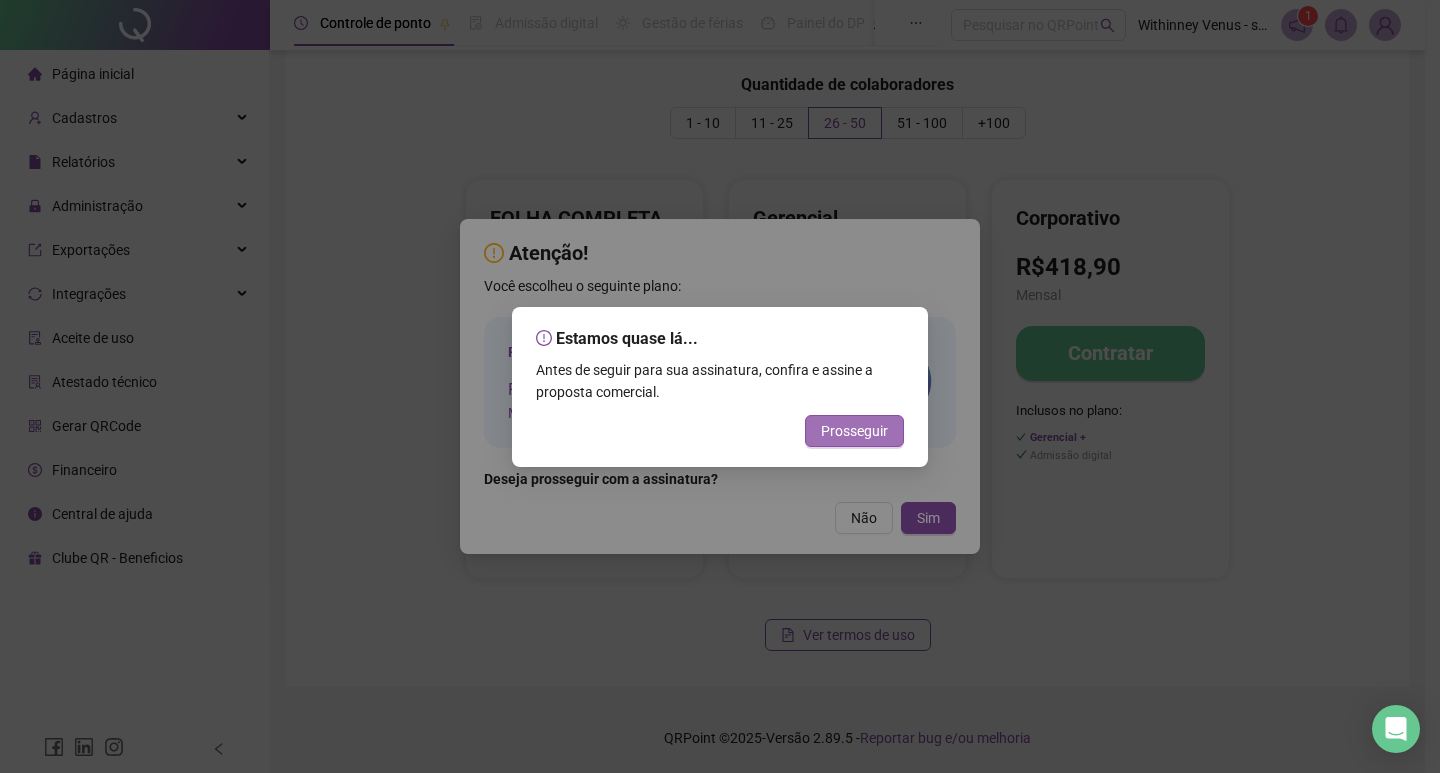 click on "Prosseguir" at bounding box center [854, 431] 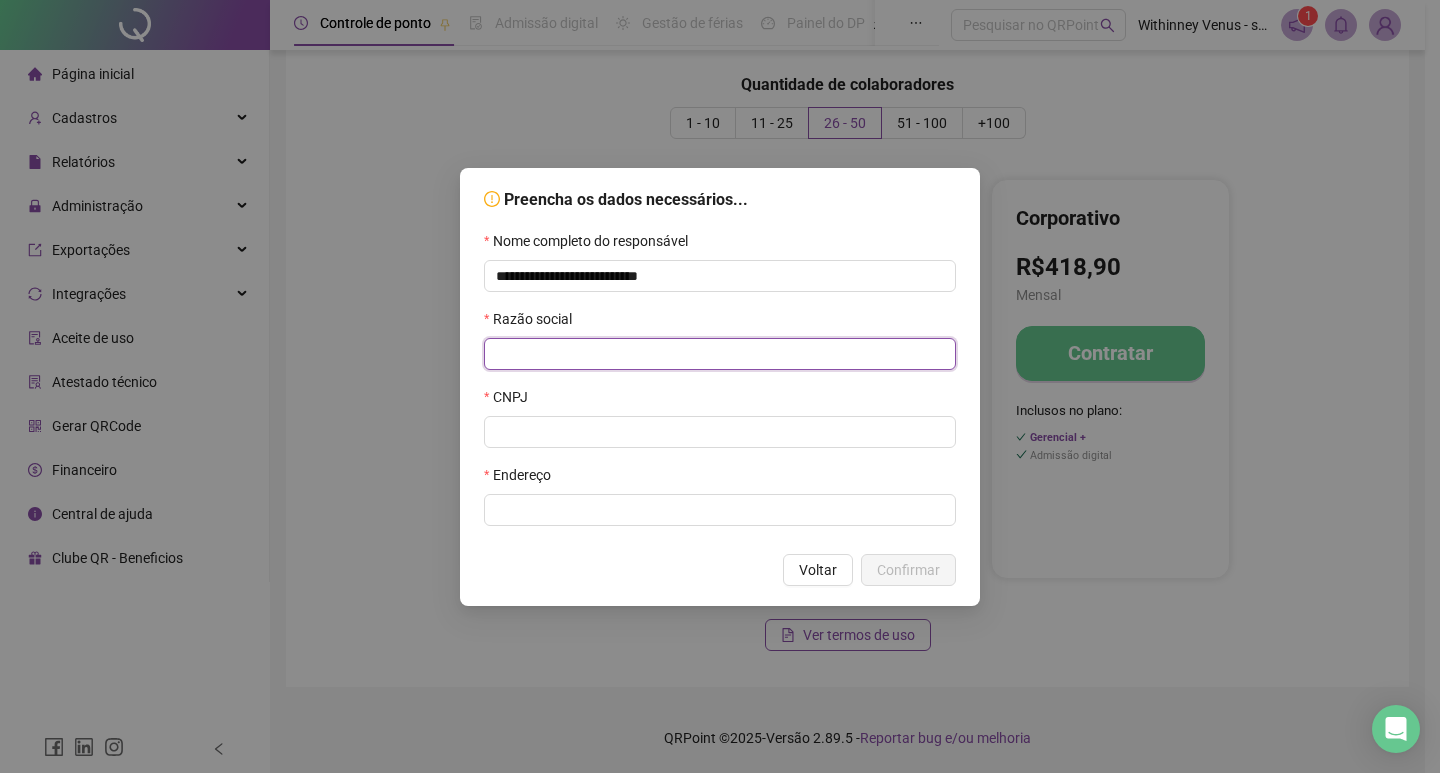 click at bounding box center [720, 354] 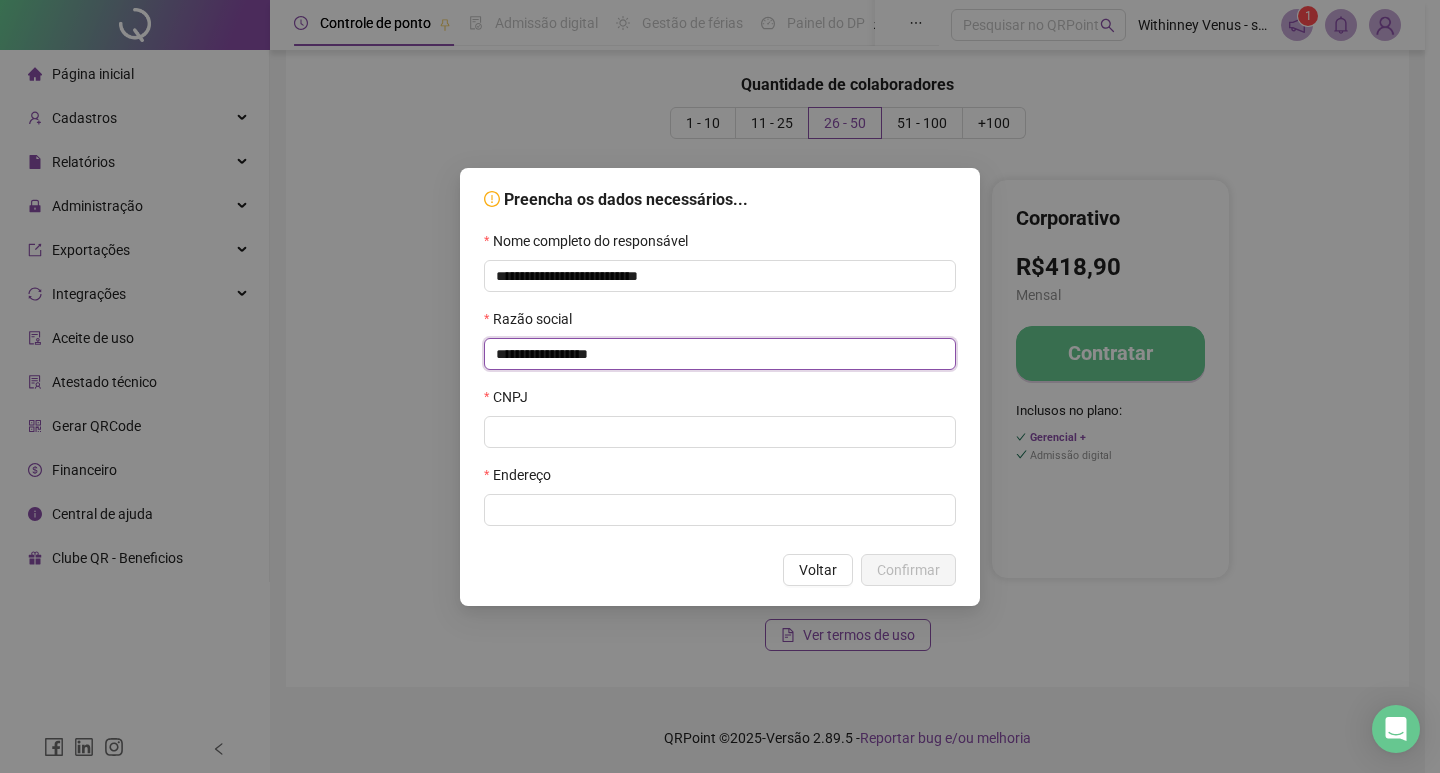 type on "**********" 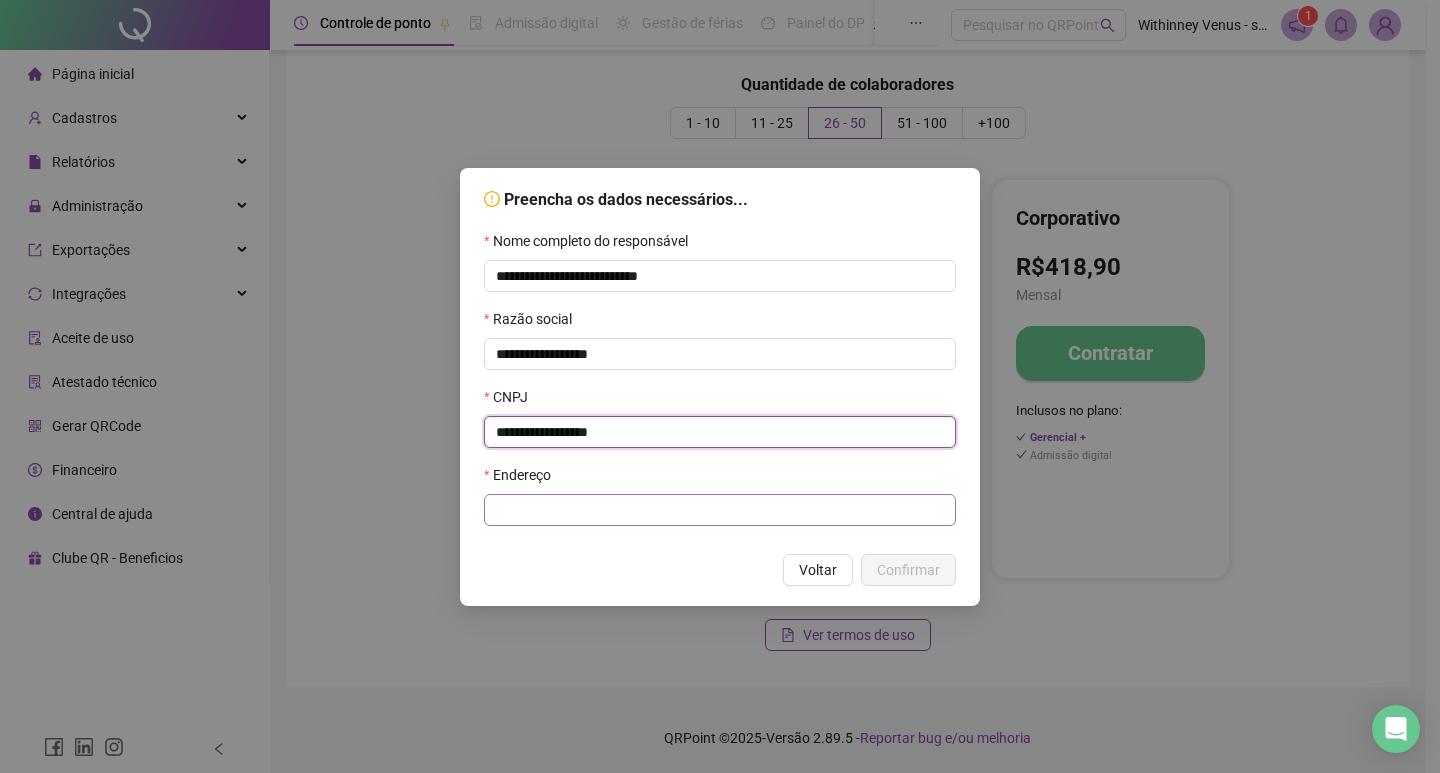 type on "**********" 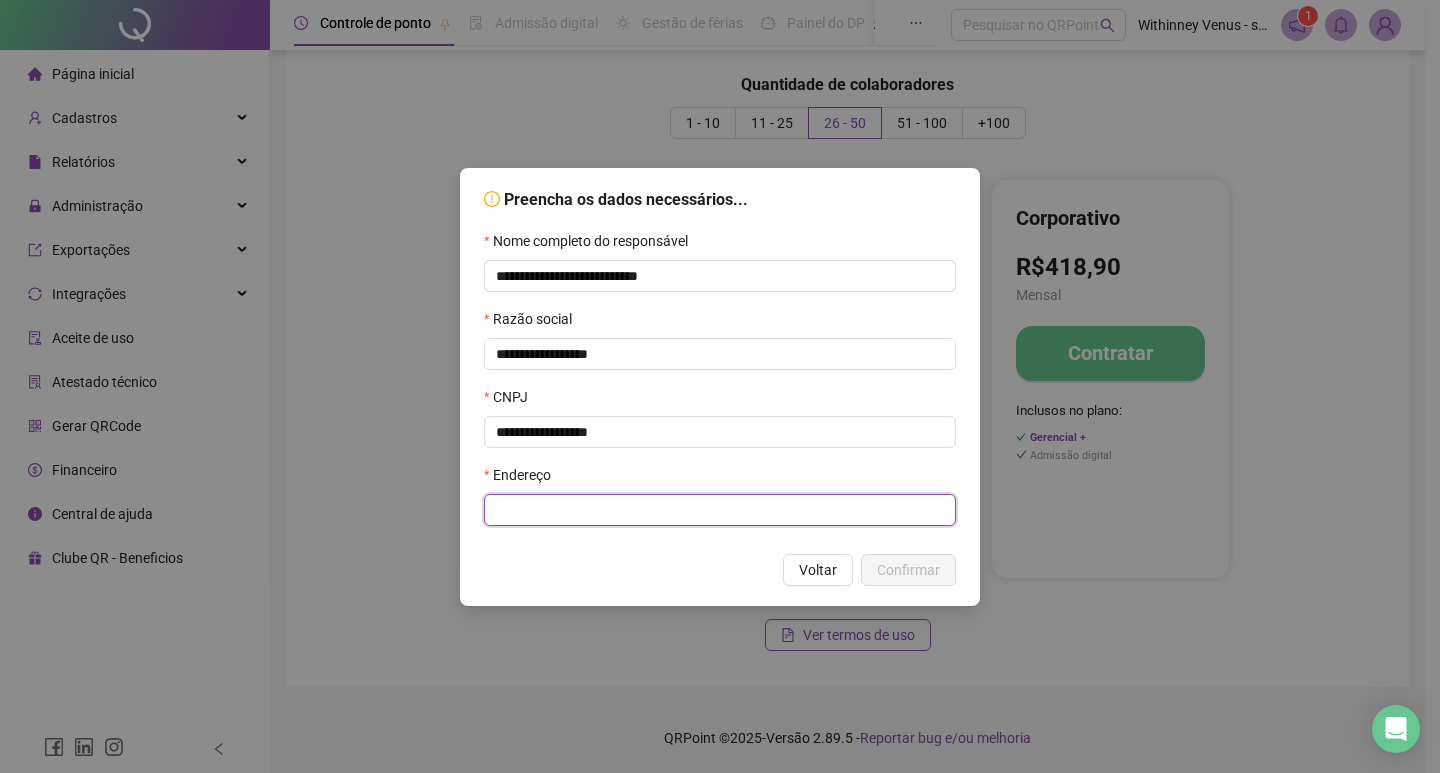 click at bounding box center (720, 510) 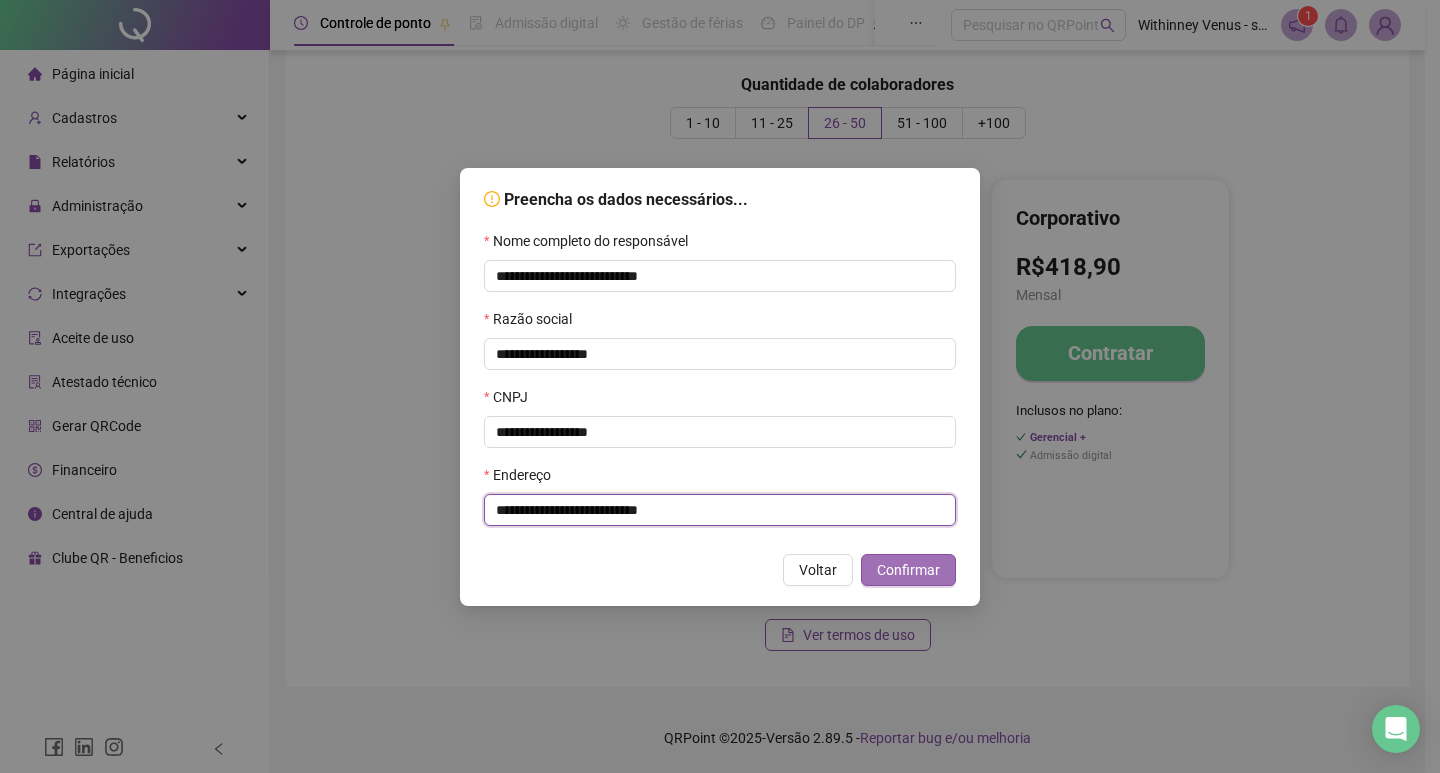 type on "**********" 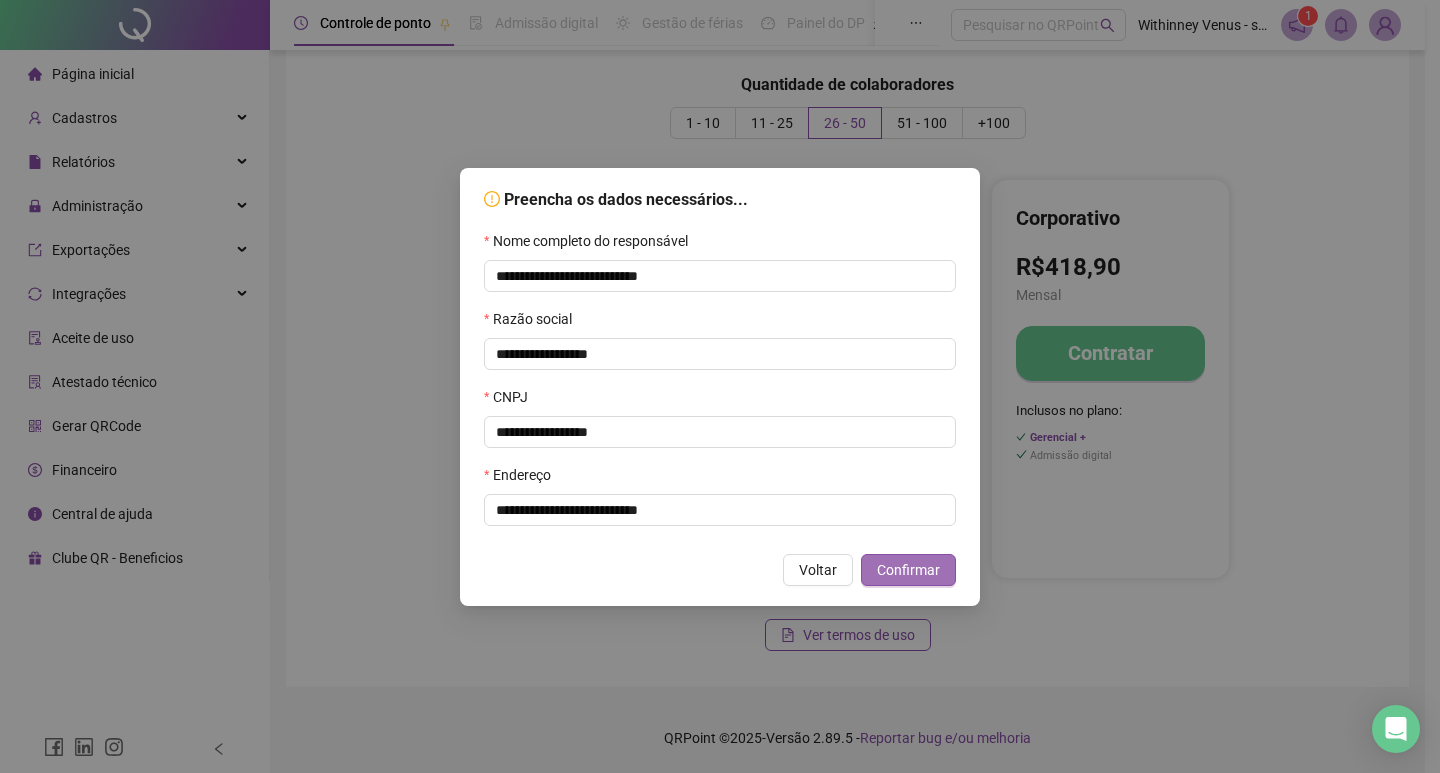 click on "Confirmar" at bounding box center [908, 570] 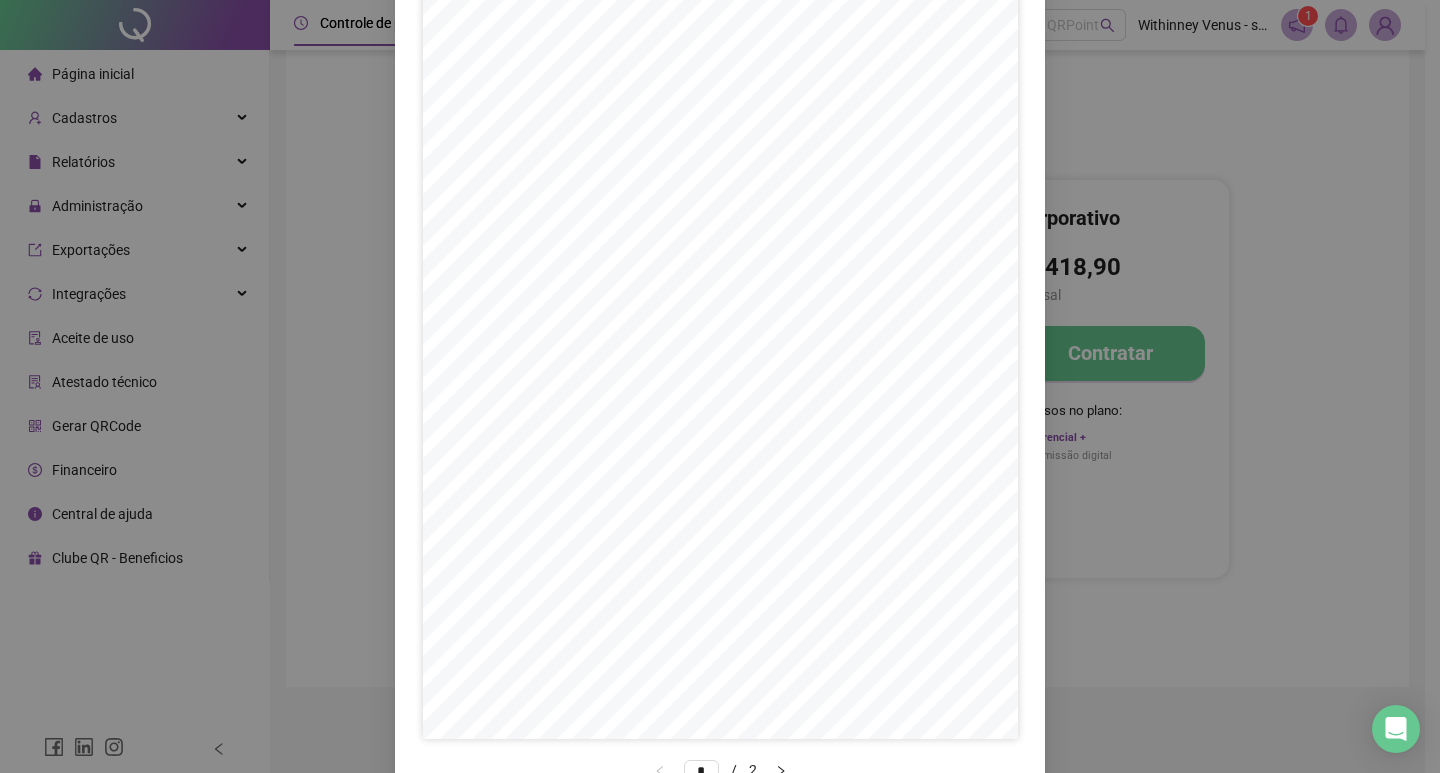 scroll, scrollTop: 200, scrollLeft: 0, axis: vertical 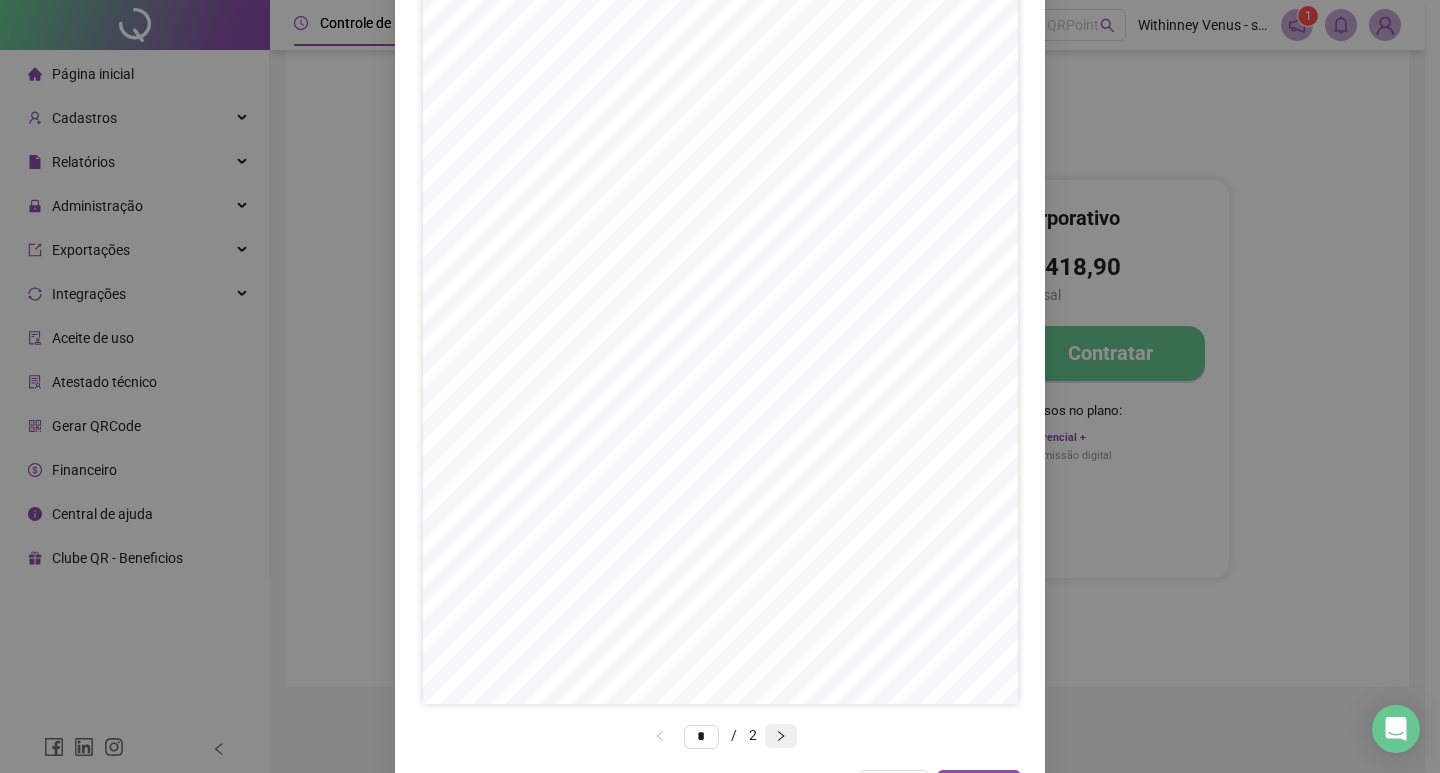 click 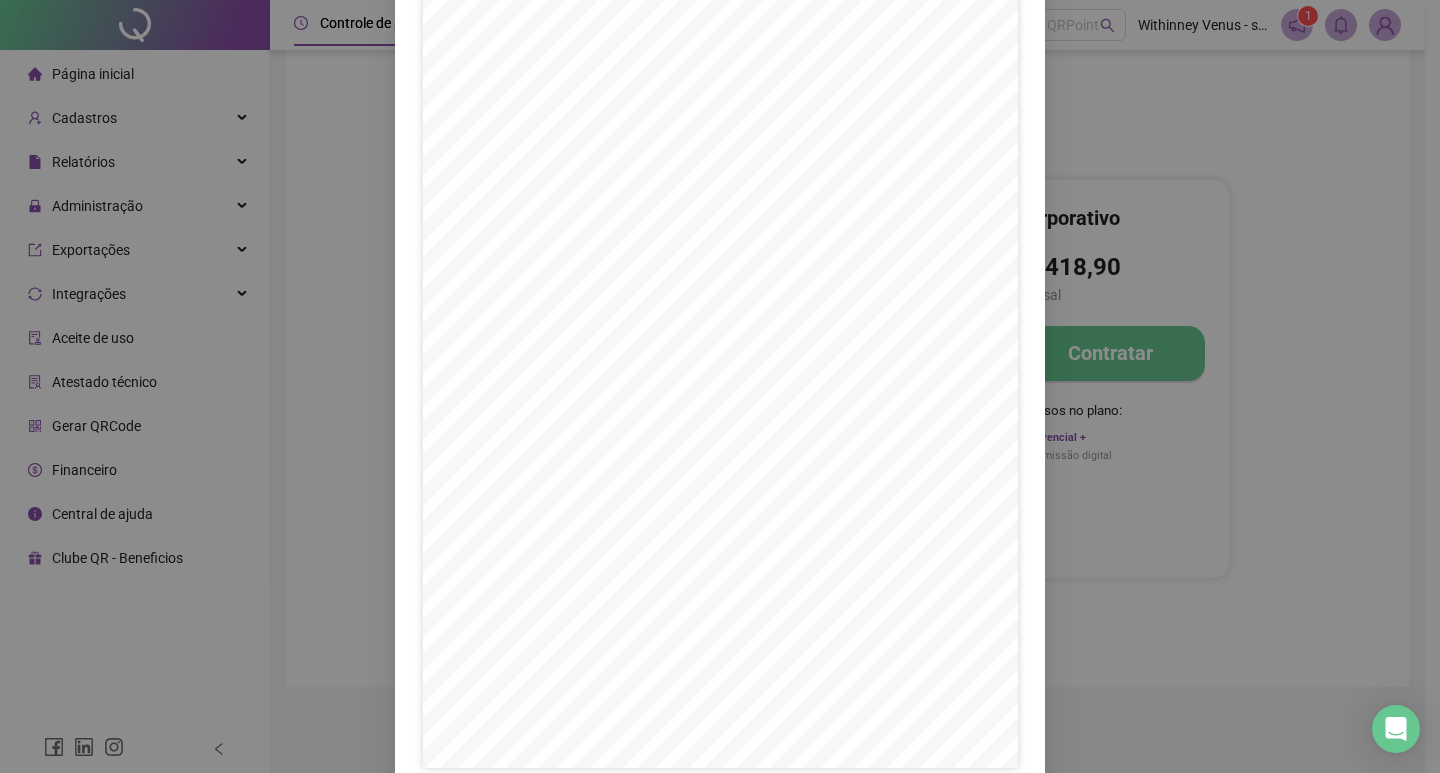 scroll, scrollTop: 249, scrollLeft: 0, axis: vertical 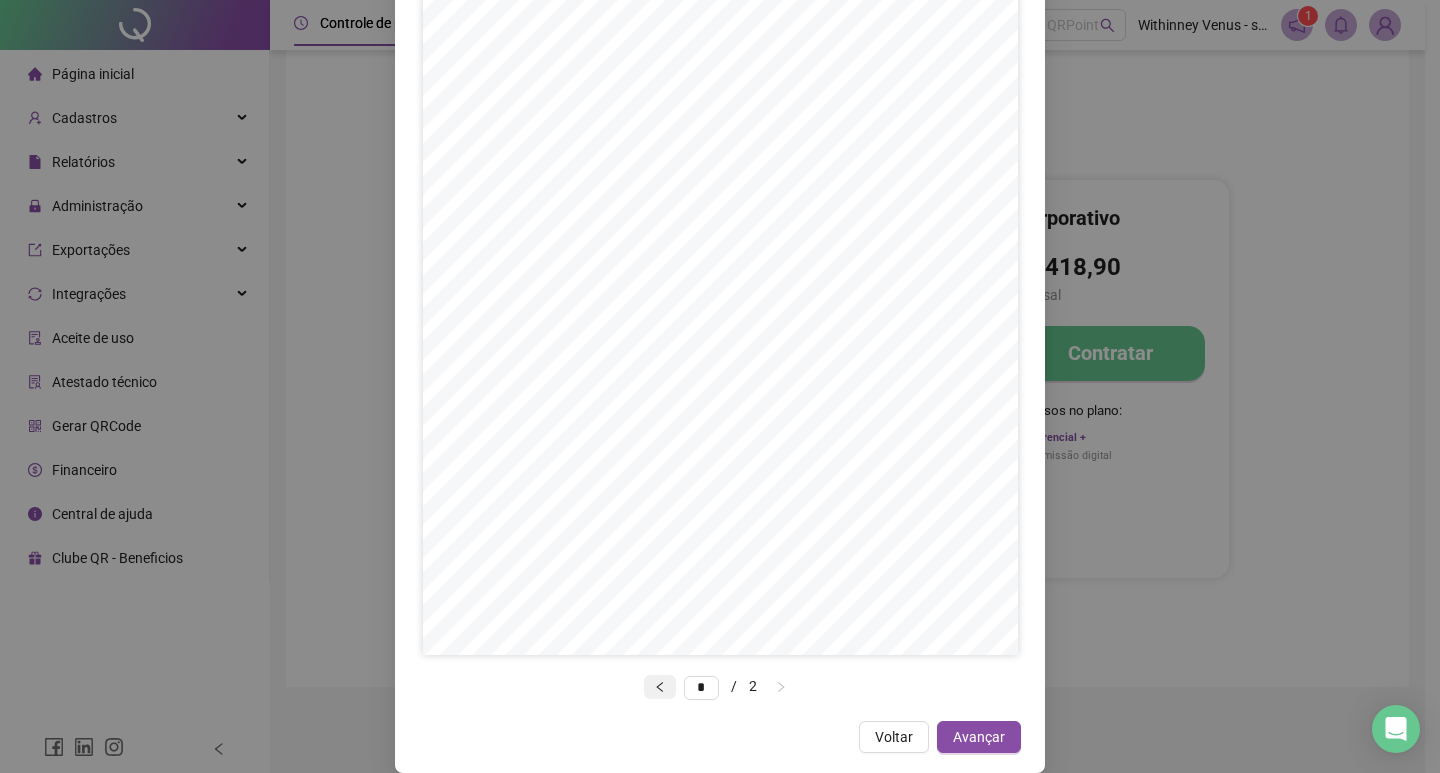 click at bounding box center (660, 687) 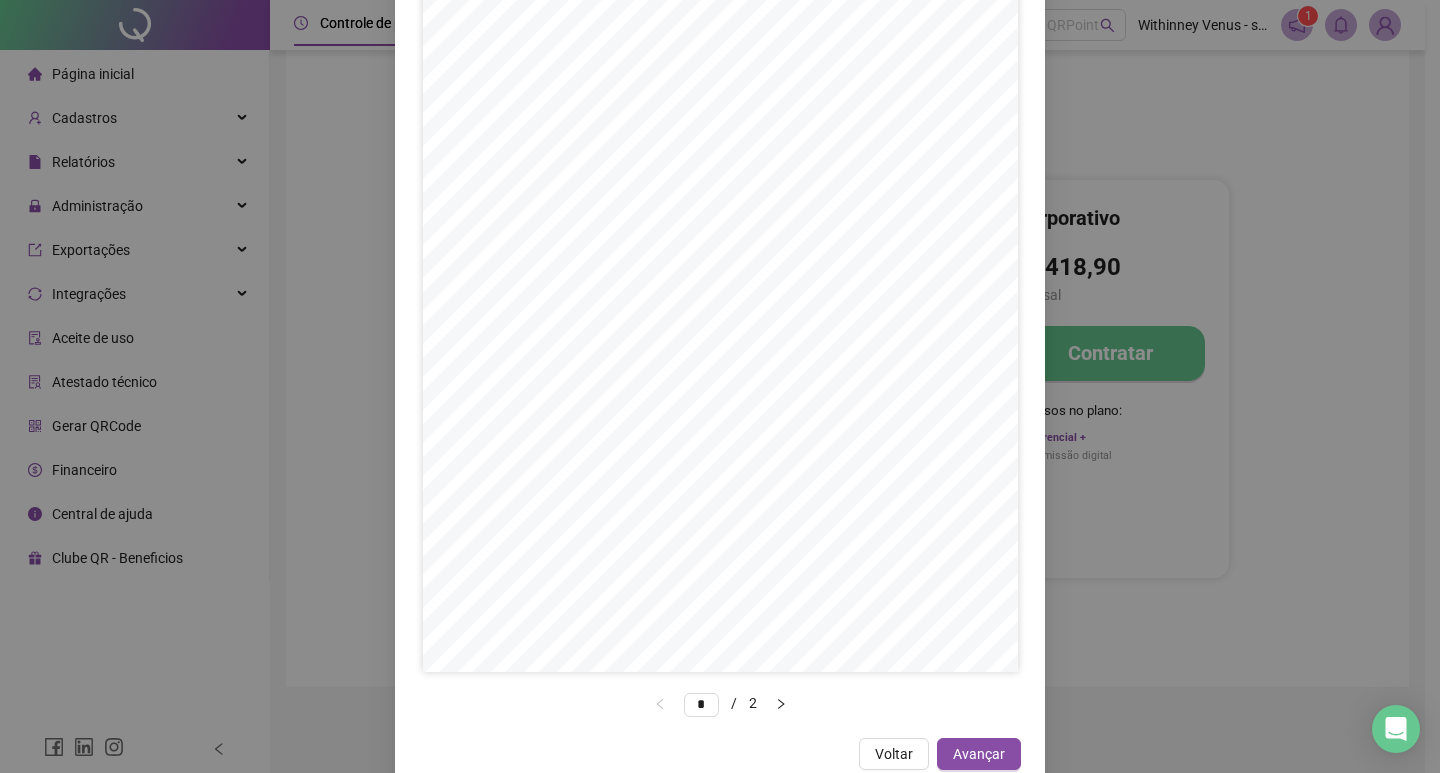 scroll, scrollTop: 249, scrollLeft: 0, axis: vertical 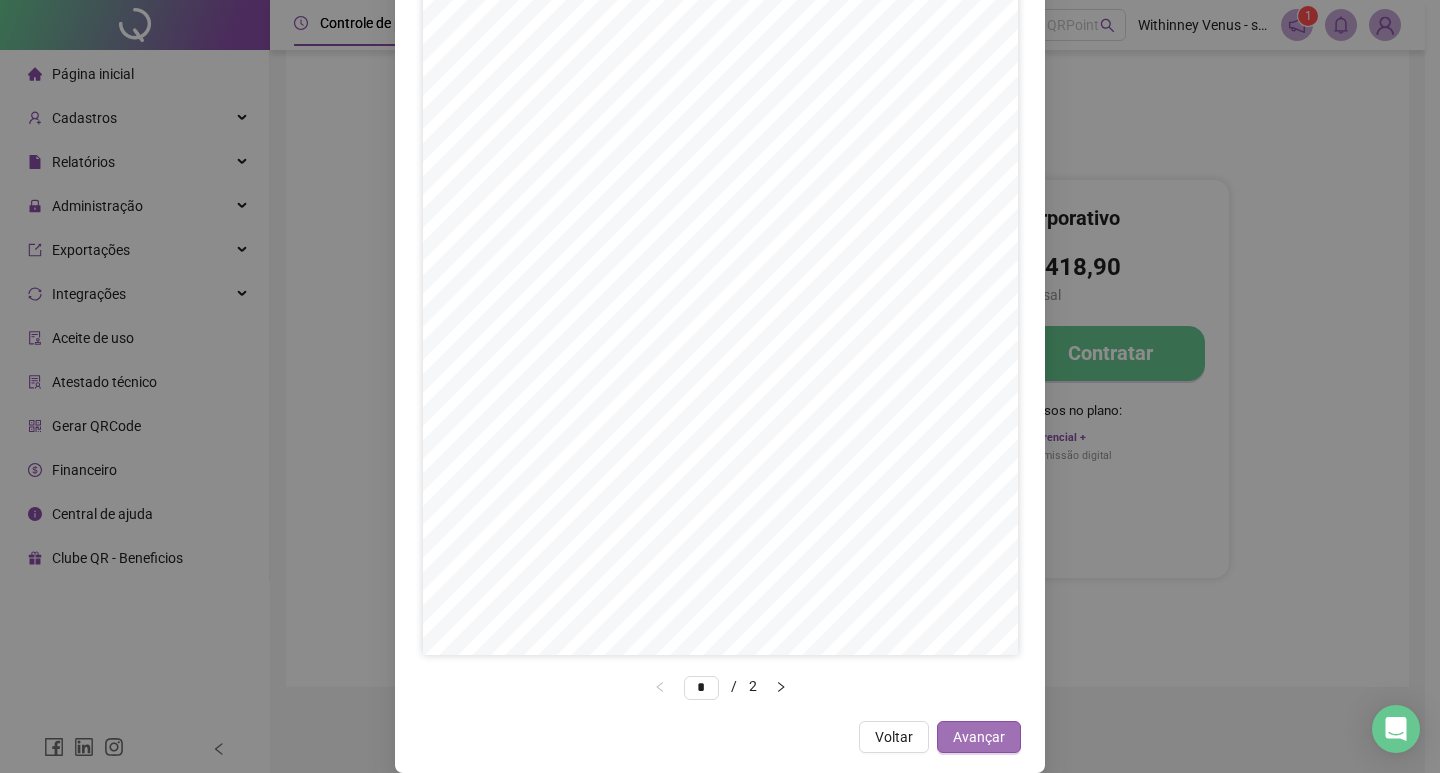 click on "Avançar" at bounding box center (979, 737) 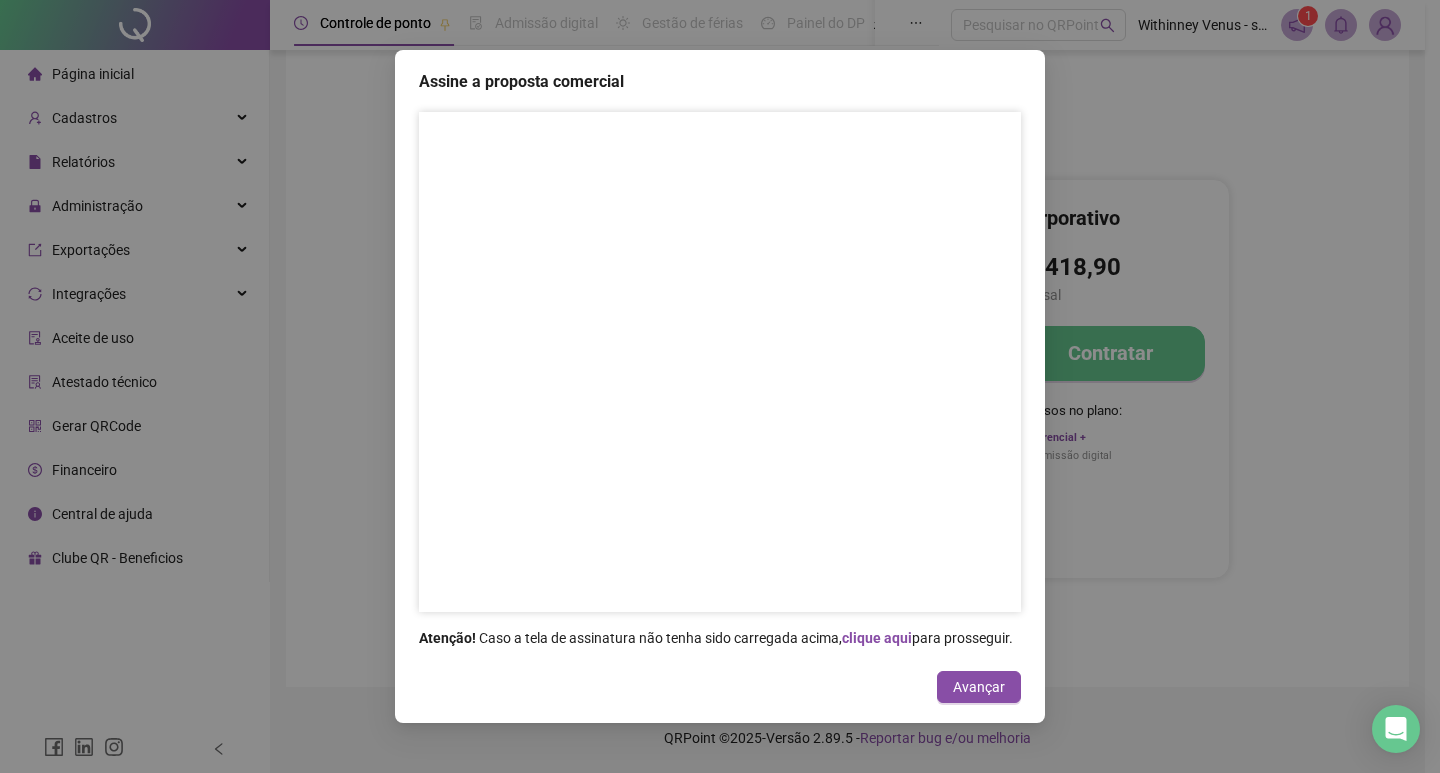 scroll, scrollTop: 0, scrollLeft: 0, axis: both 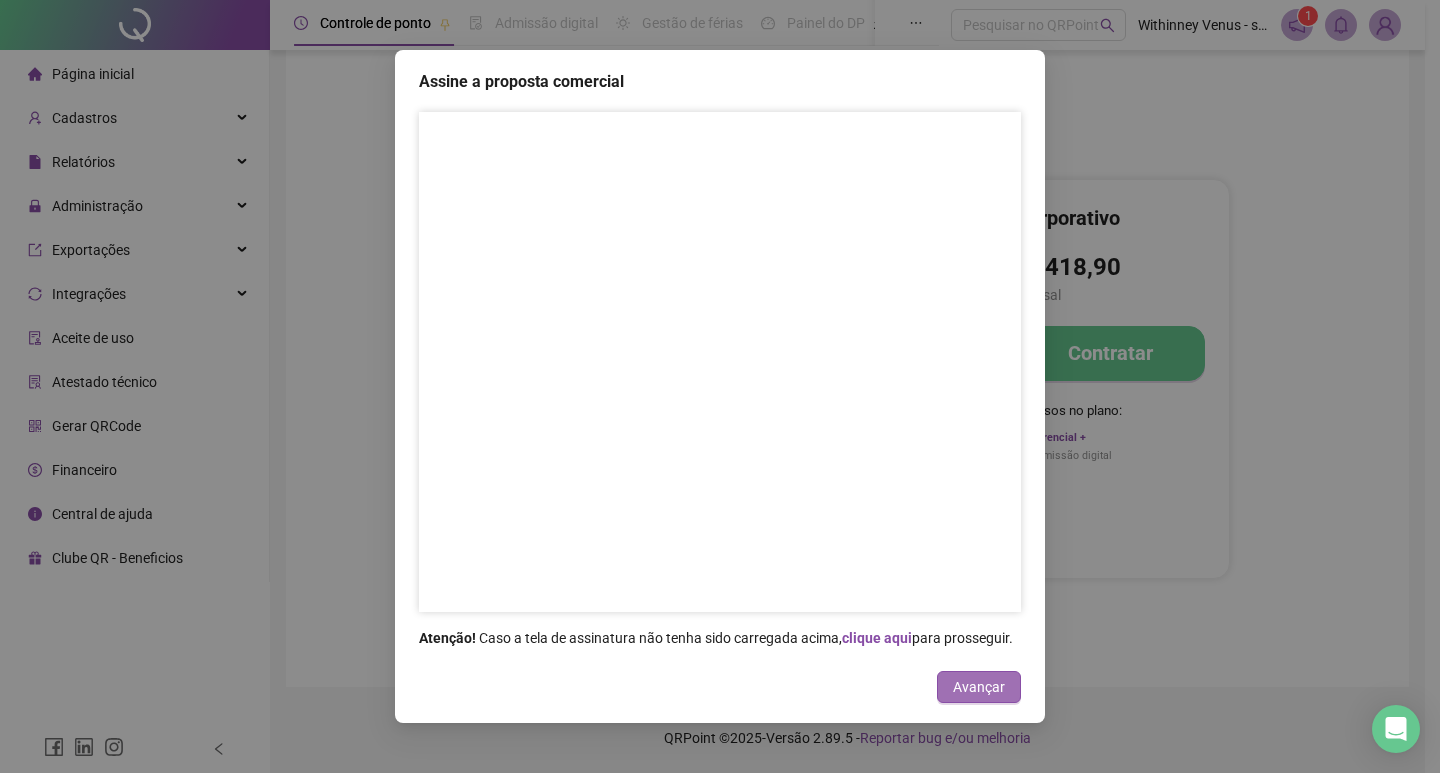 click on "Avançar" at bounding box center (979, 687) 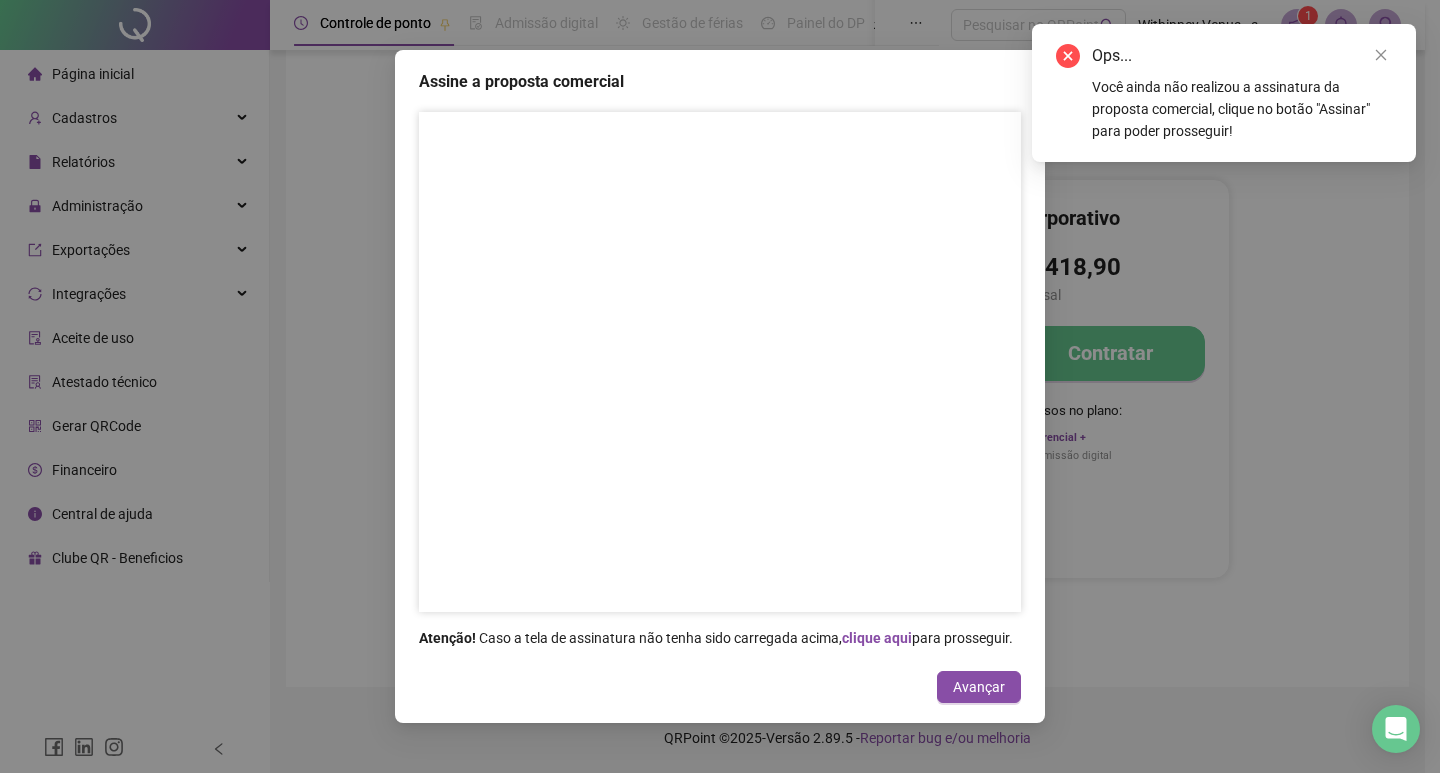 click on "Assine a proposta comercial Atenção!   Caso a tela de assinatura não tenha sido carregada acima,  clique aqui  para prosseguir. Voltar Avançar" at bounding box center (720, 386) 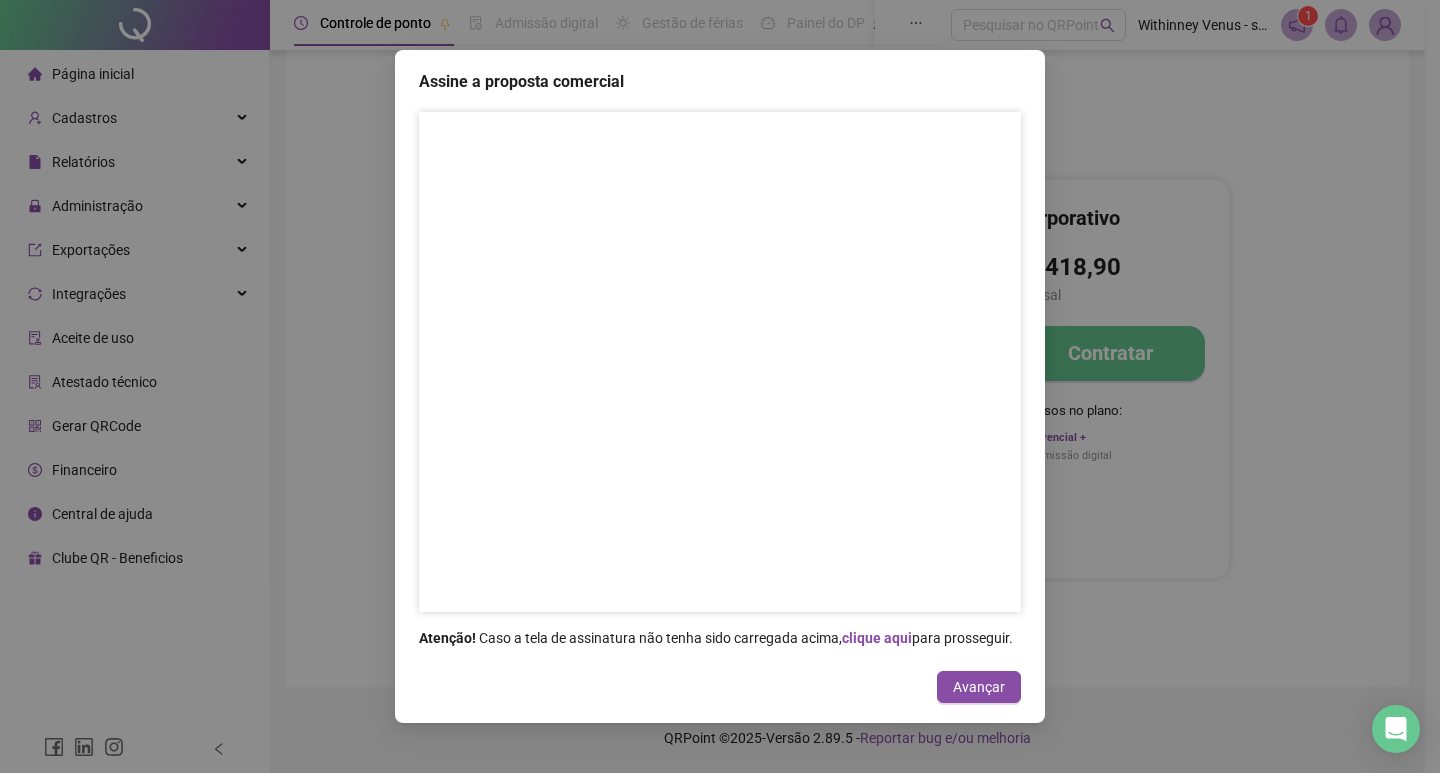 click on "Assine a proposta comercial Atenção!   Caso a tela de assinatura não tenha sido carregada acima,  clique aqui  para prosseguir. Voltar Avançar" at bounding box center [720, 386] 